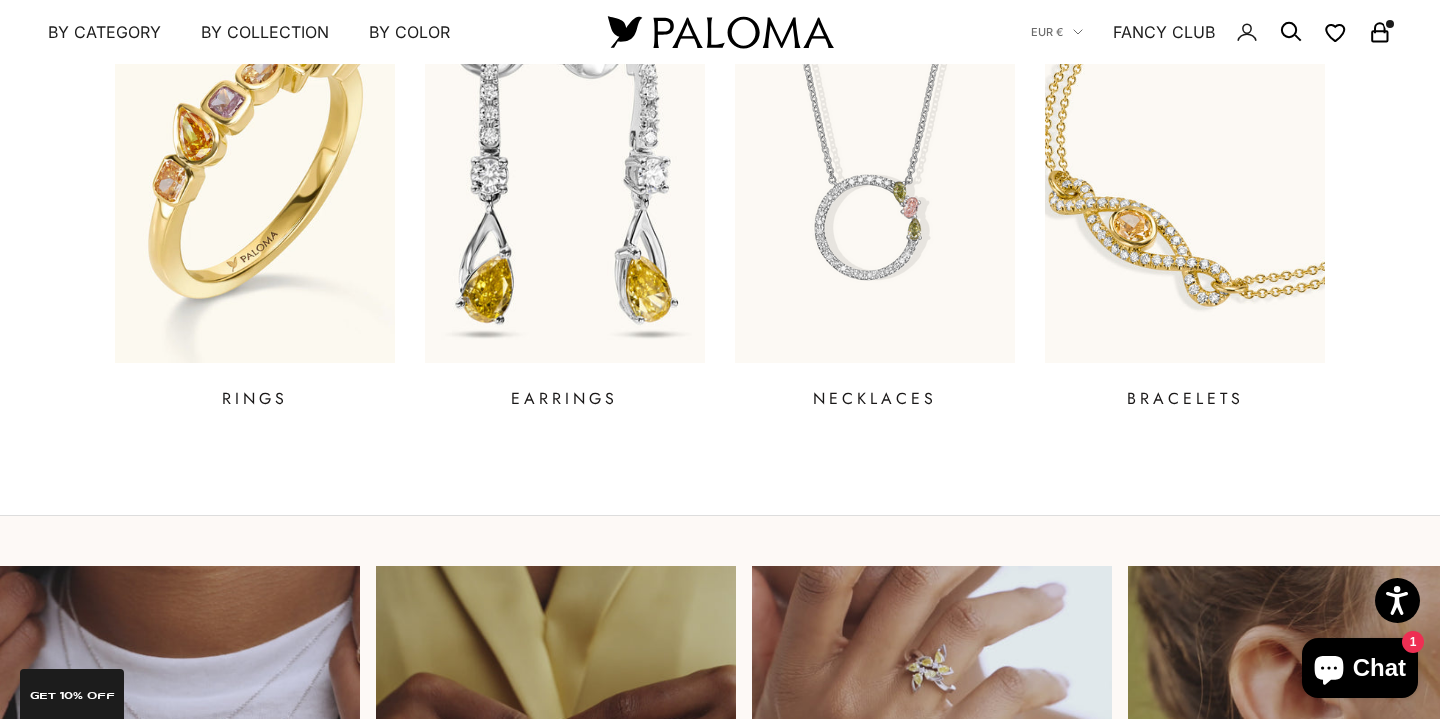 scroll, scrollTop: 1312, scrollLeft: 0, axis: vertical 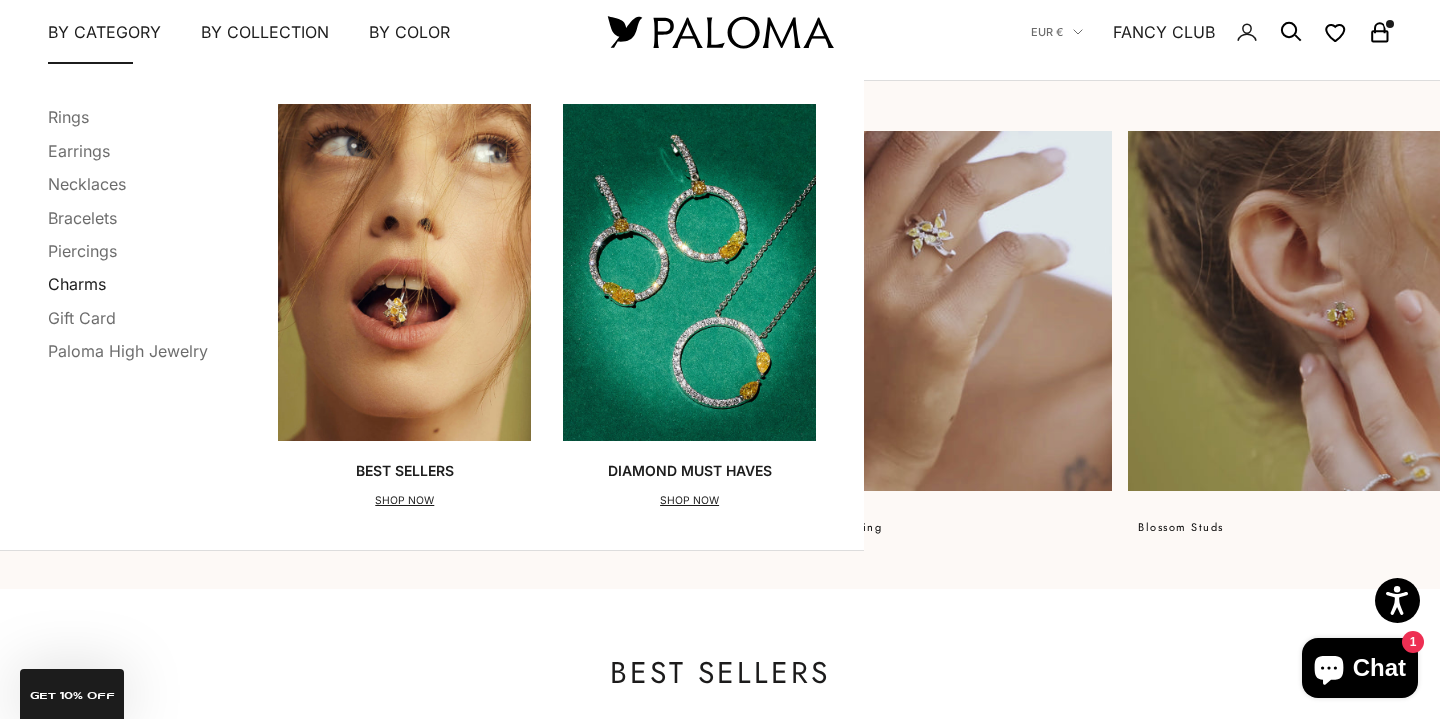 click on "Charms" at bounding box center (77, 284) 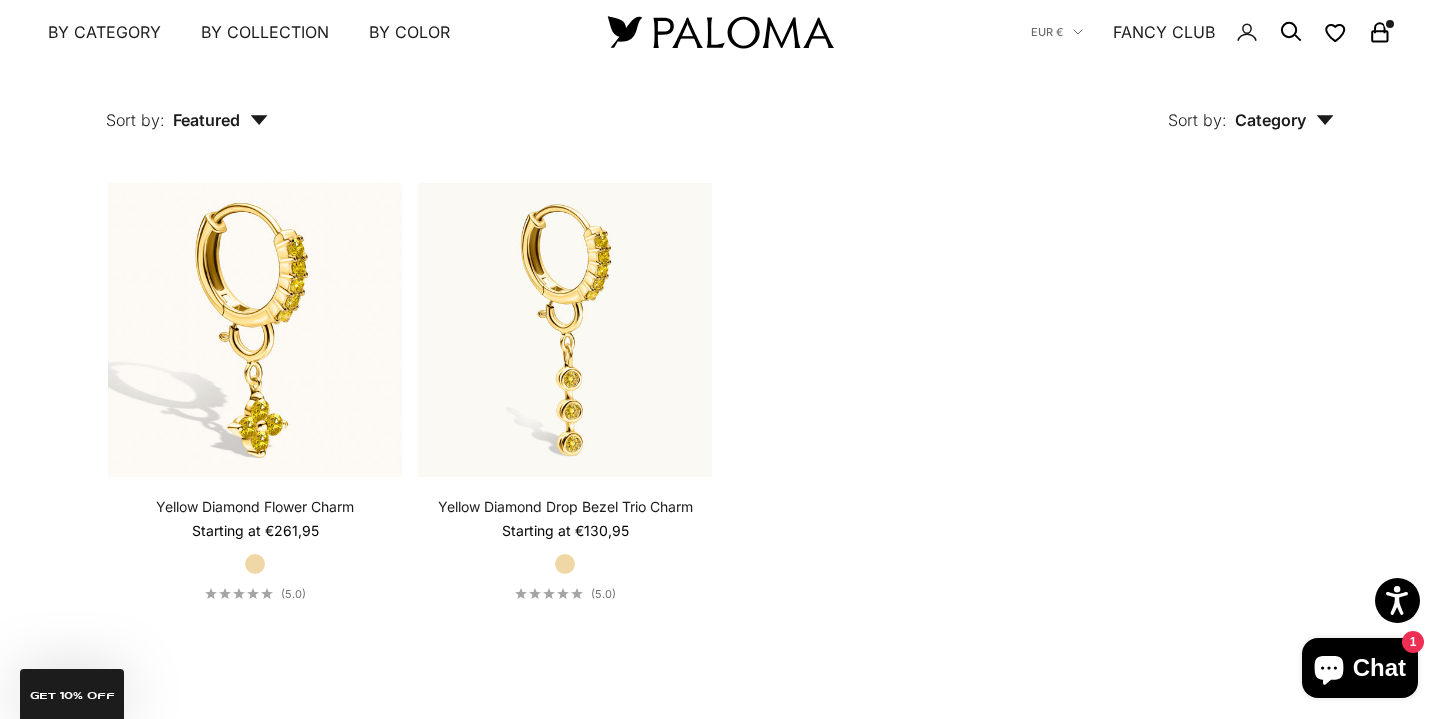 scroll, scrollTop: 1086, scrollLeft: 0, axis: vertical 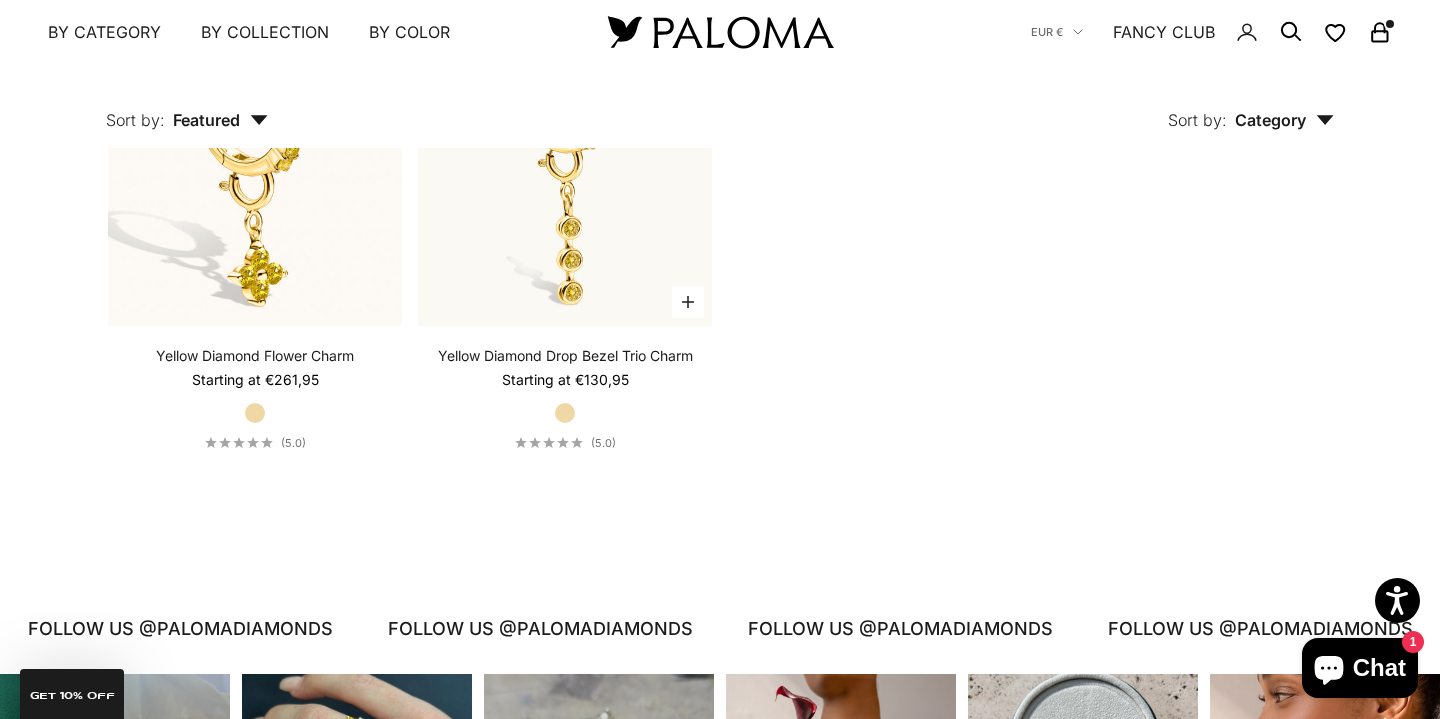 click on "Yellow Diamond Drop Bezel Trio Charm" at bounding box center (565, 356) 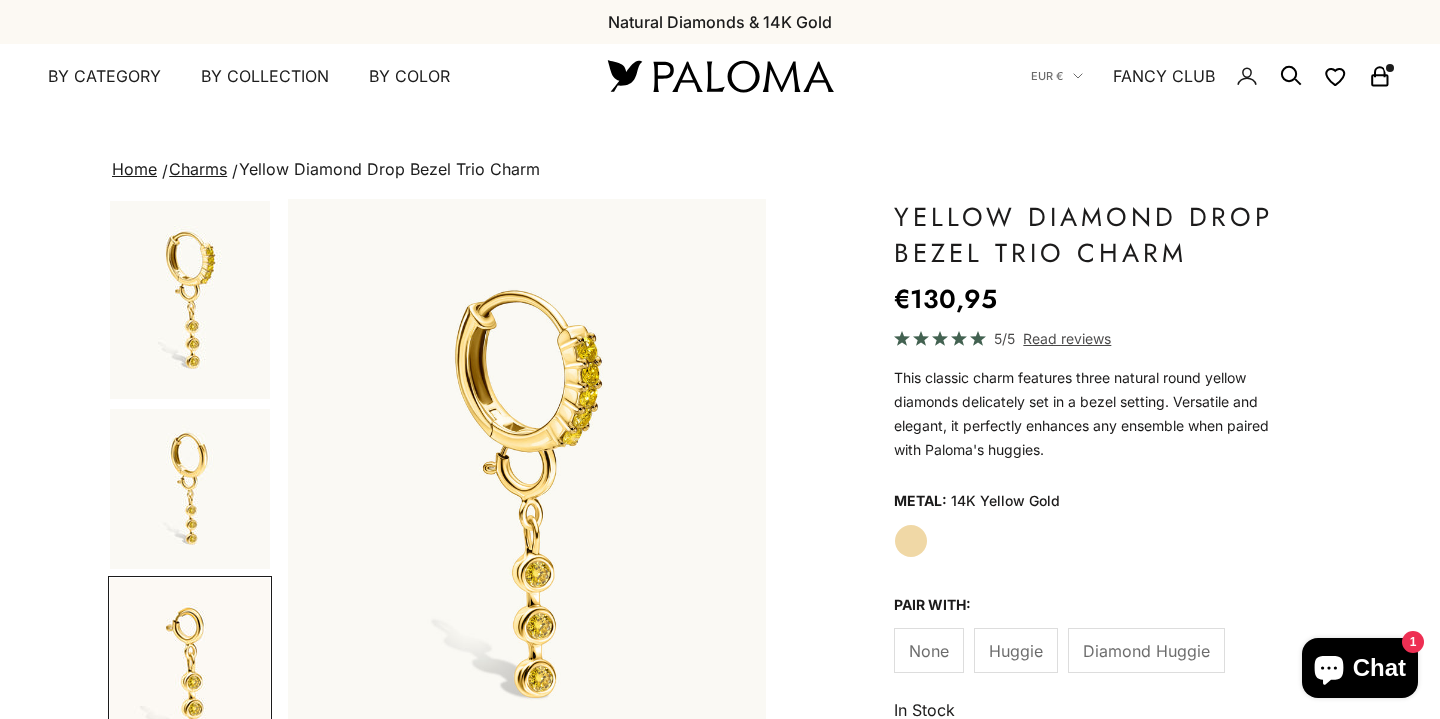 scroll, scrollTop: 0, scrollLeft: 0, axis: both 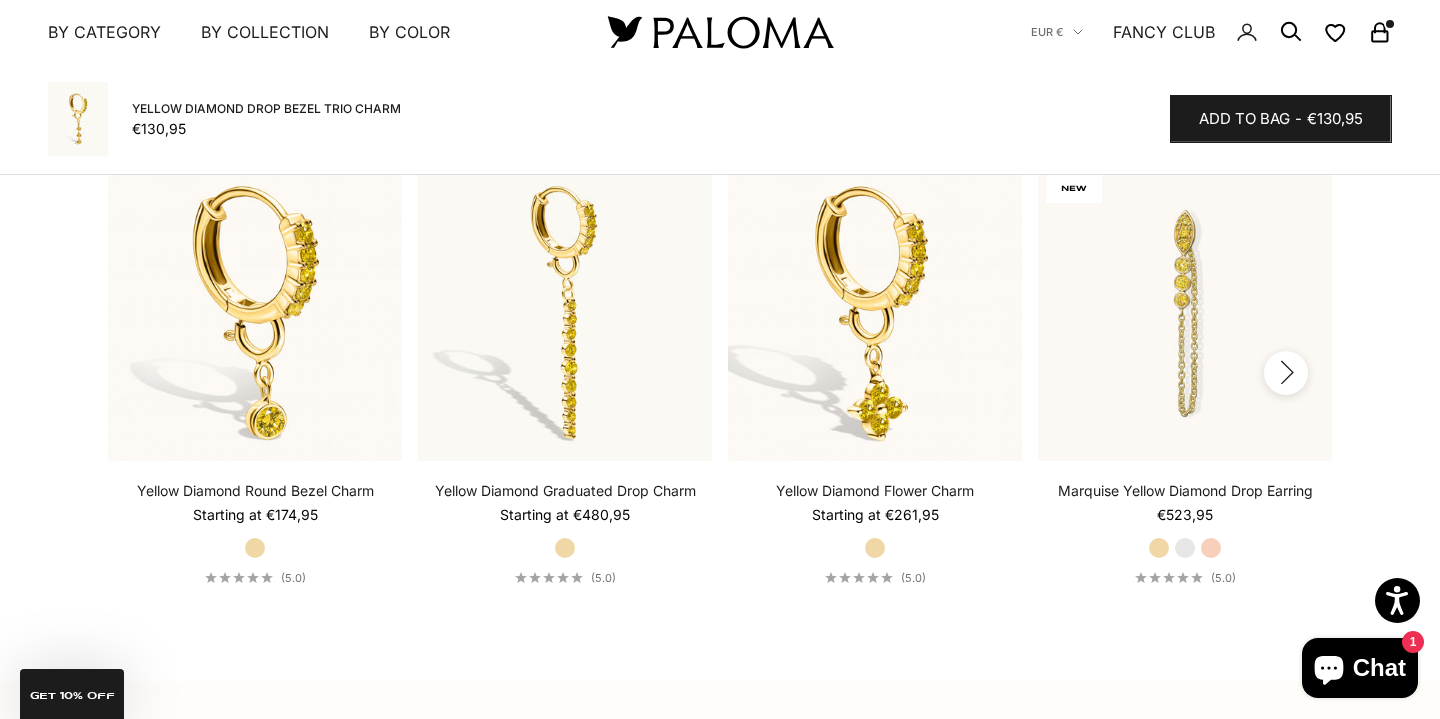 click 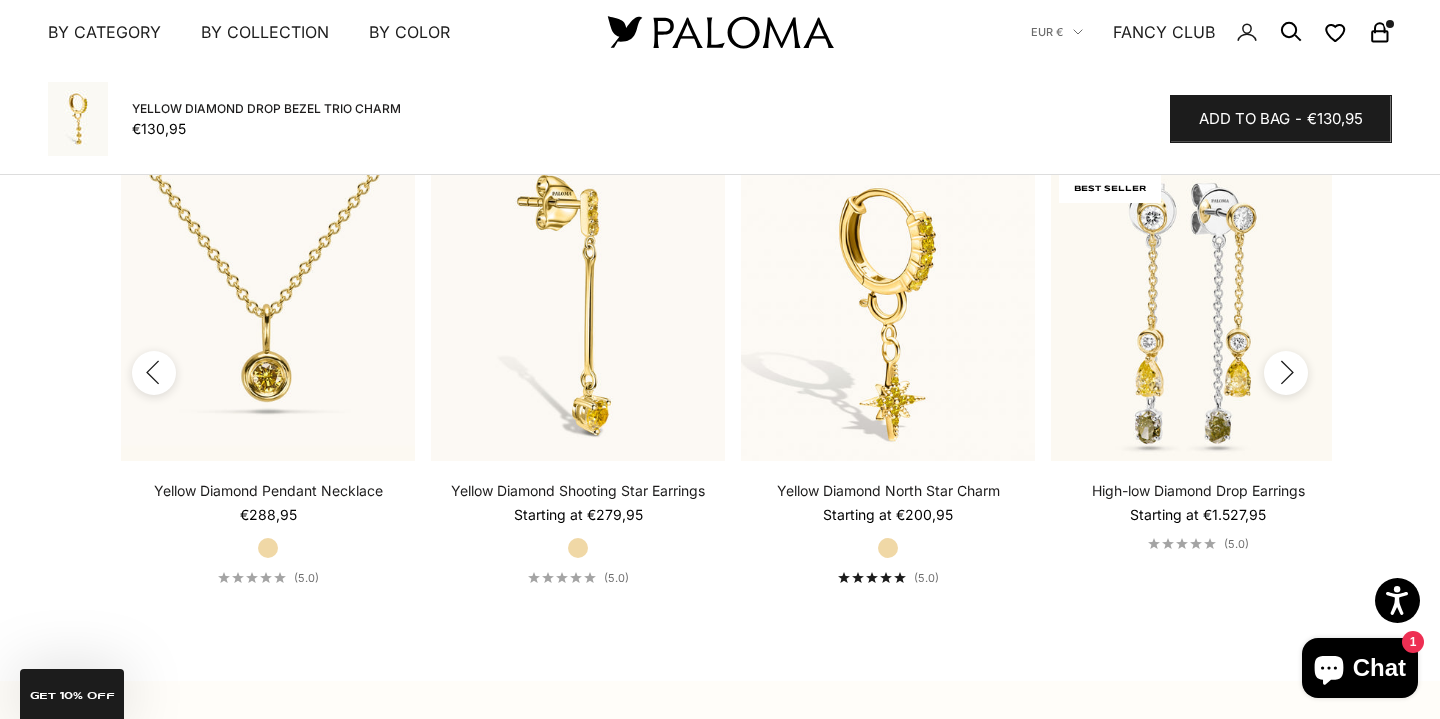 scroll, scrollTop: 0, scrollLeft: 1240, axis: horizontal 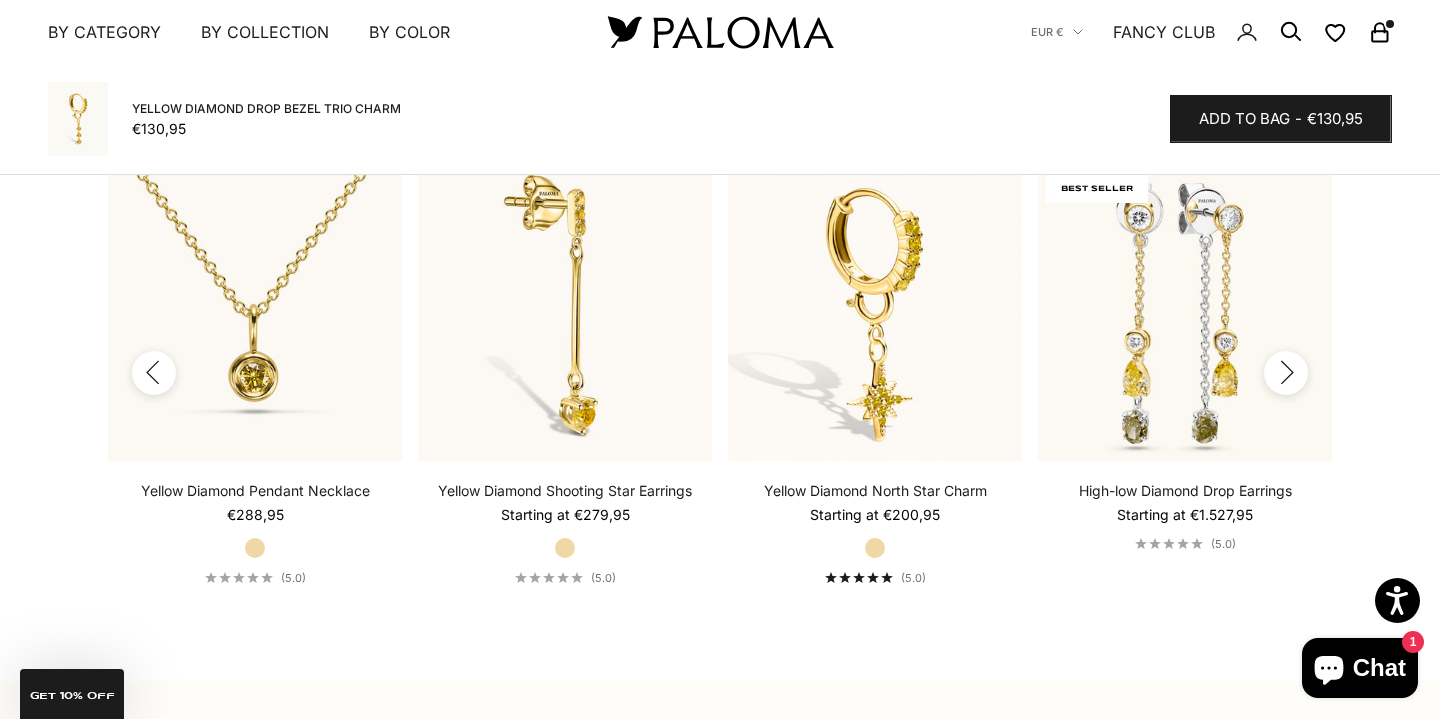 click 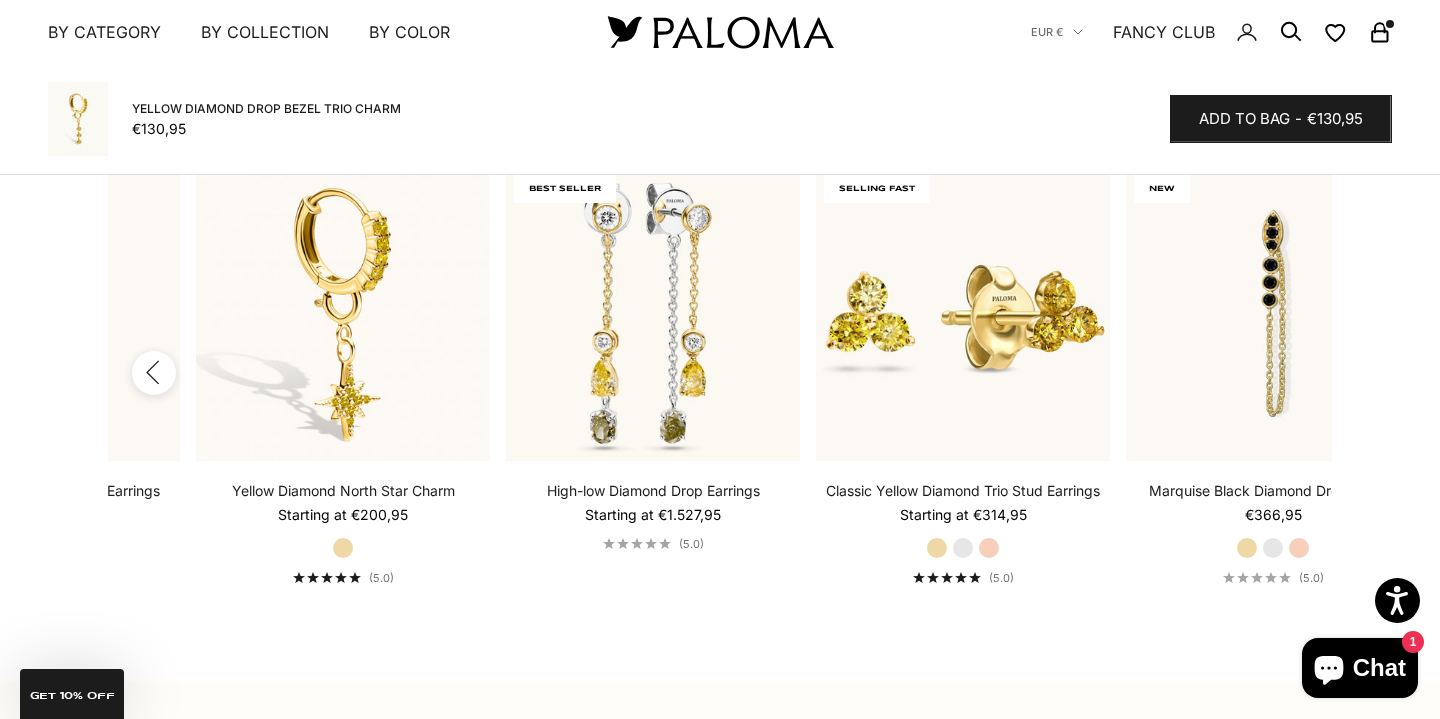scroll, scrollTop: 0, scrollLeft: 1860, axis: horizontal 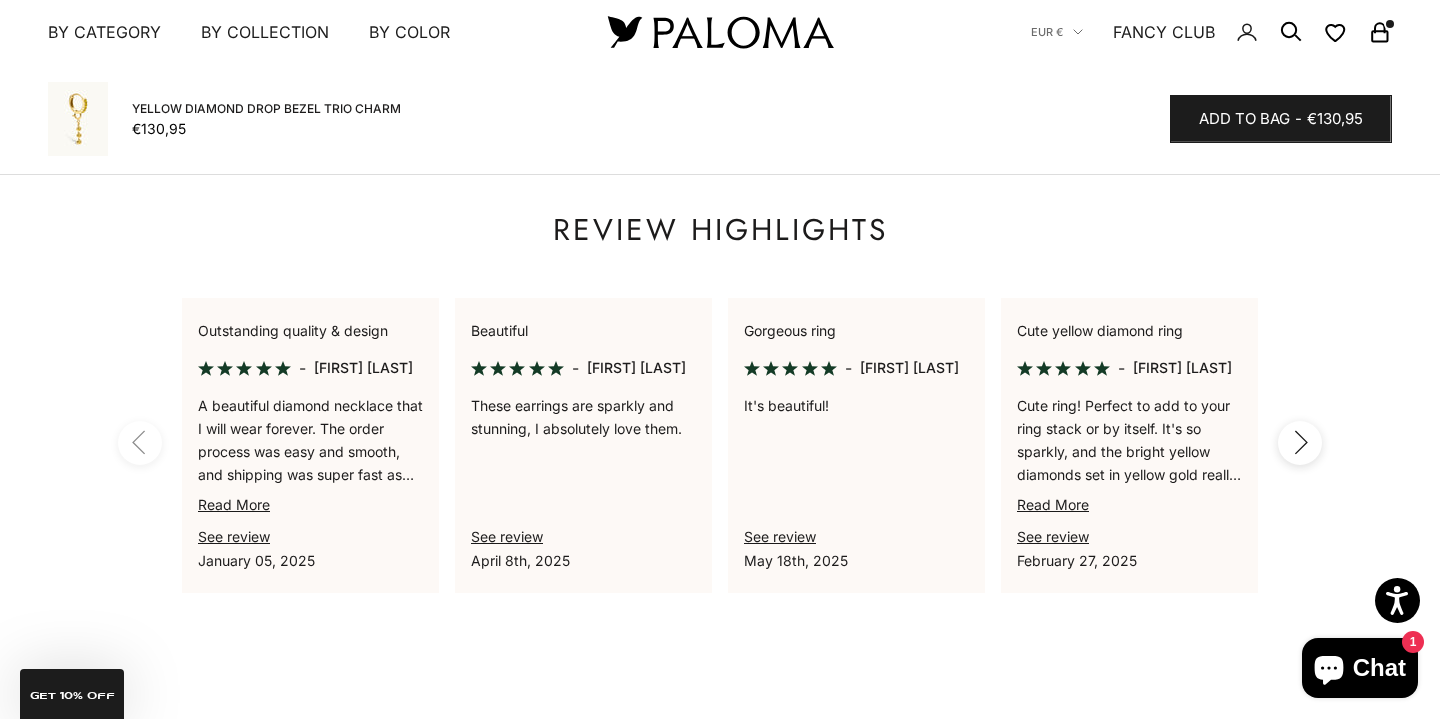 click 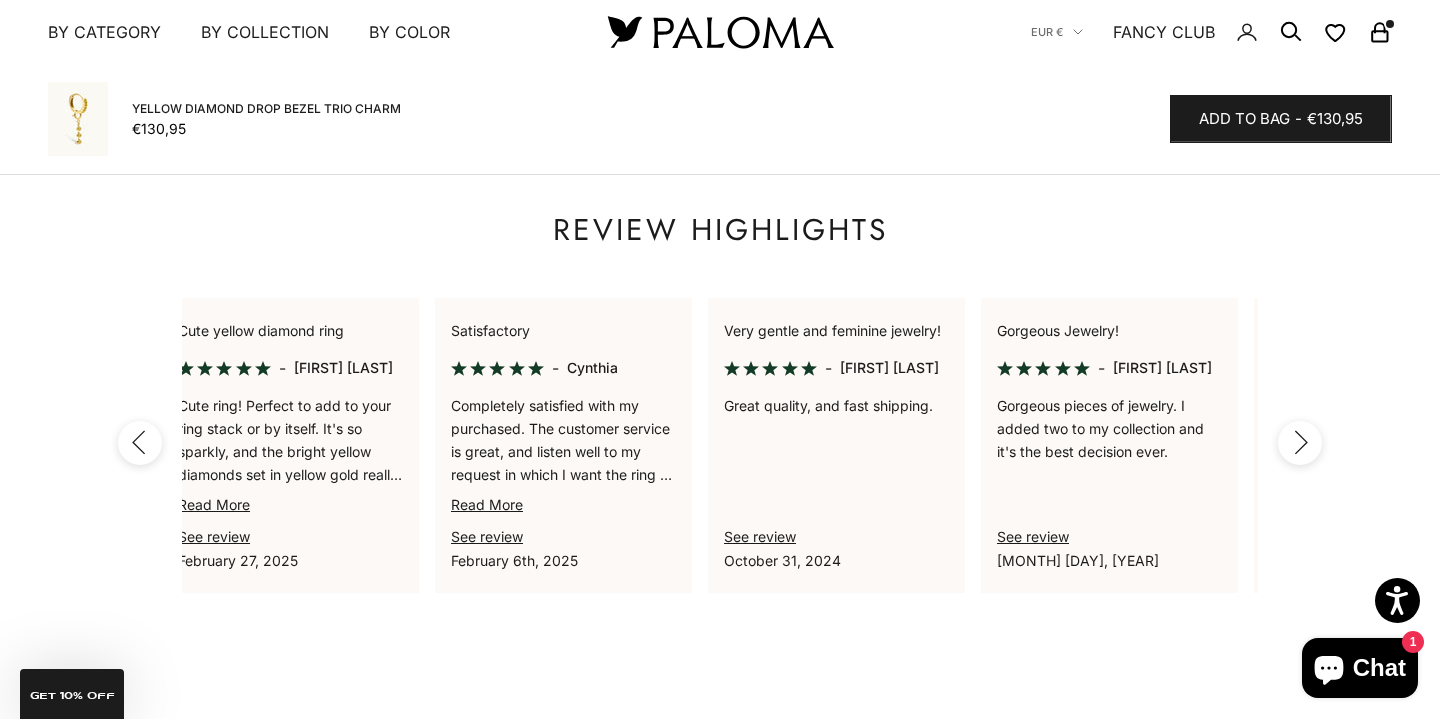 scroll, scrollTop: 0, scrollLeft: 1092, axis: horizontal 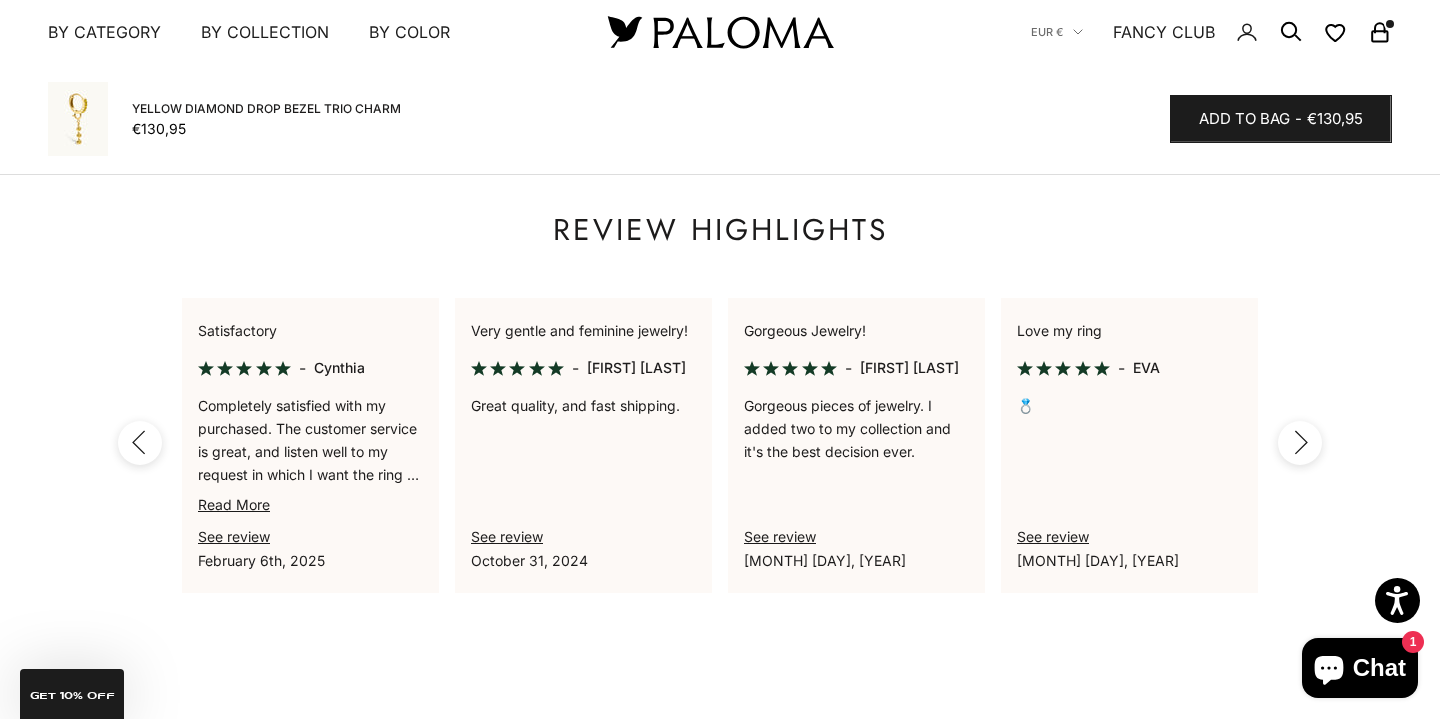 click 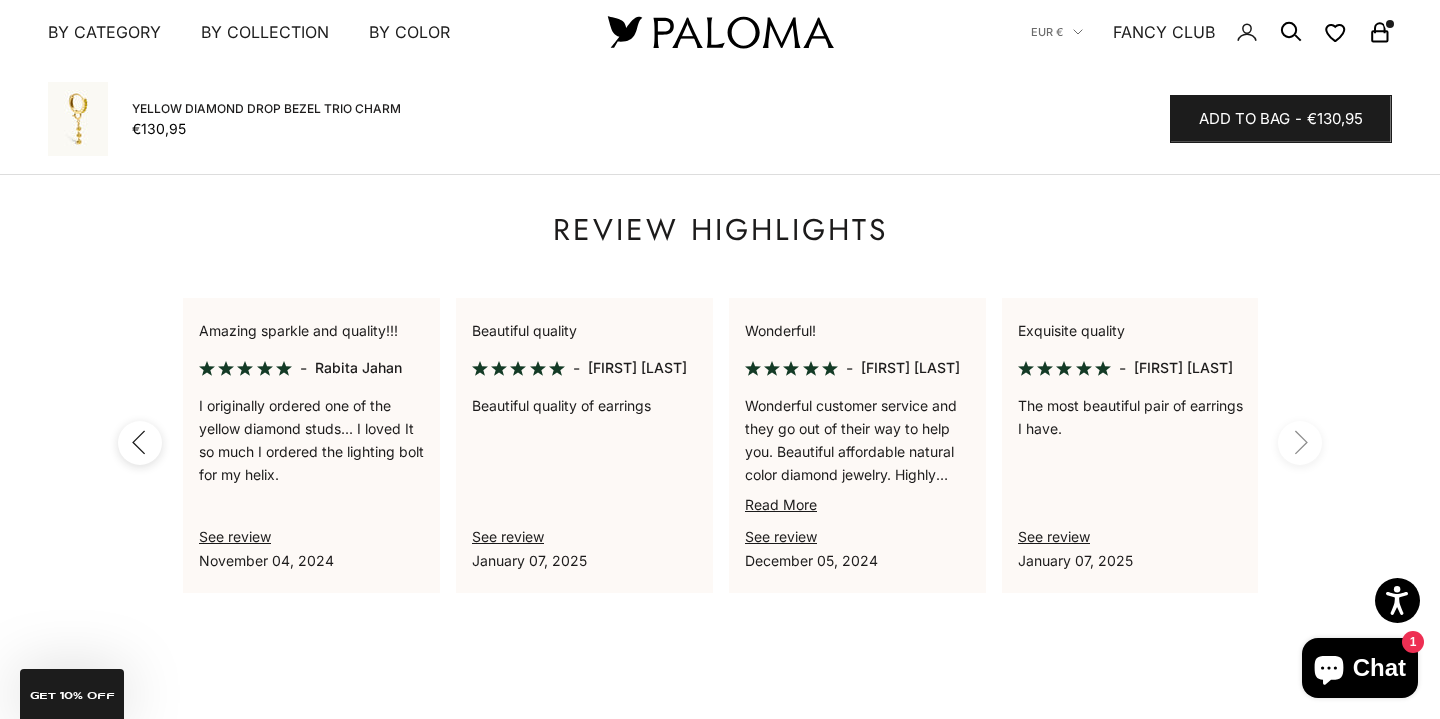 scroll, scrollTop: 0, scrollLeft: 2184, axis: horizontal 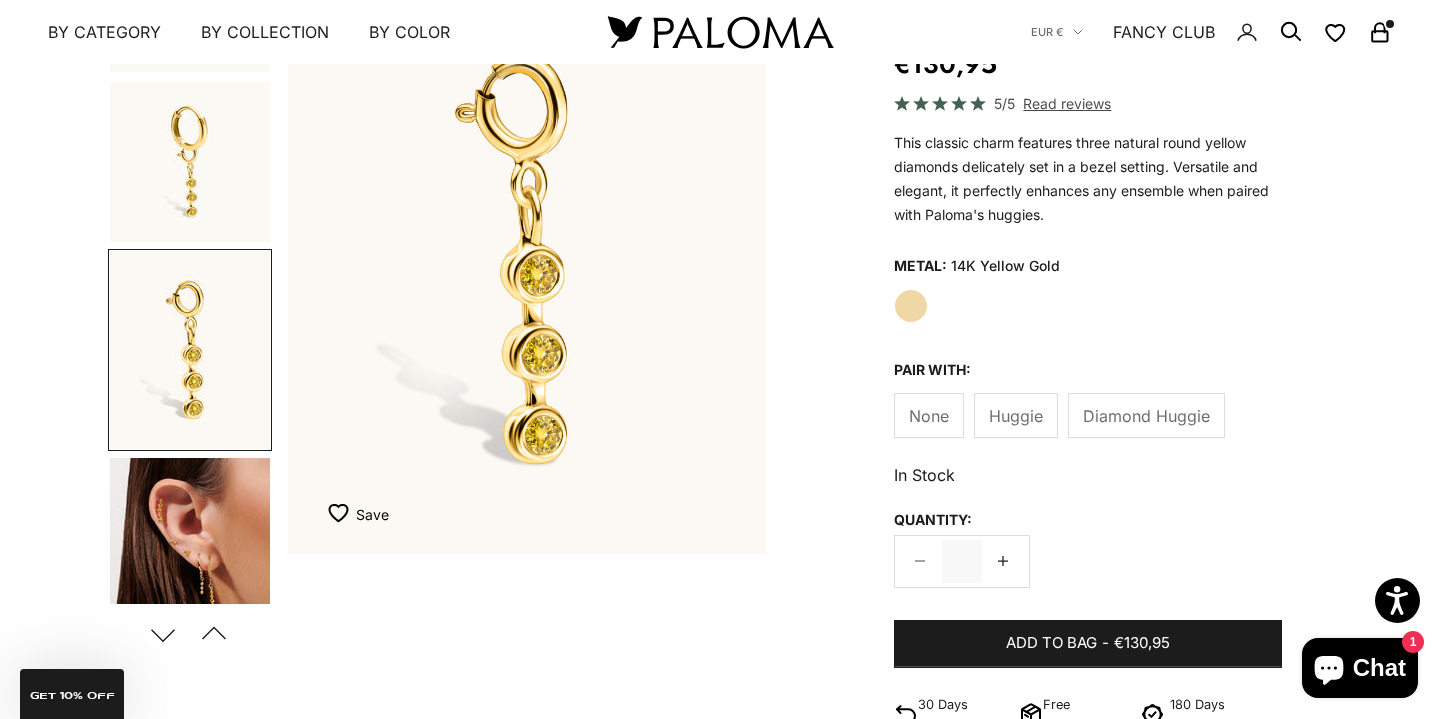click at bounding box center (190, 557) 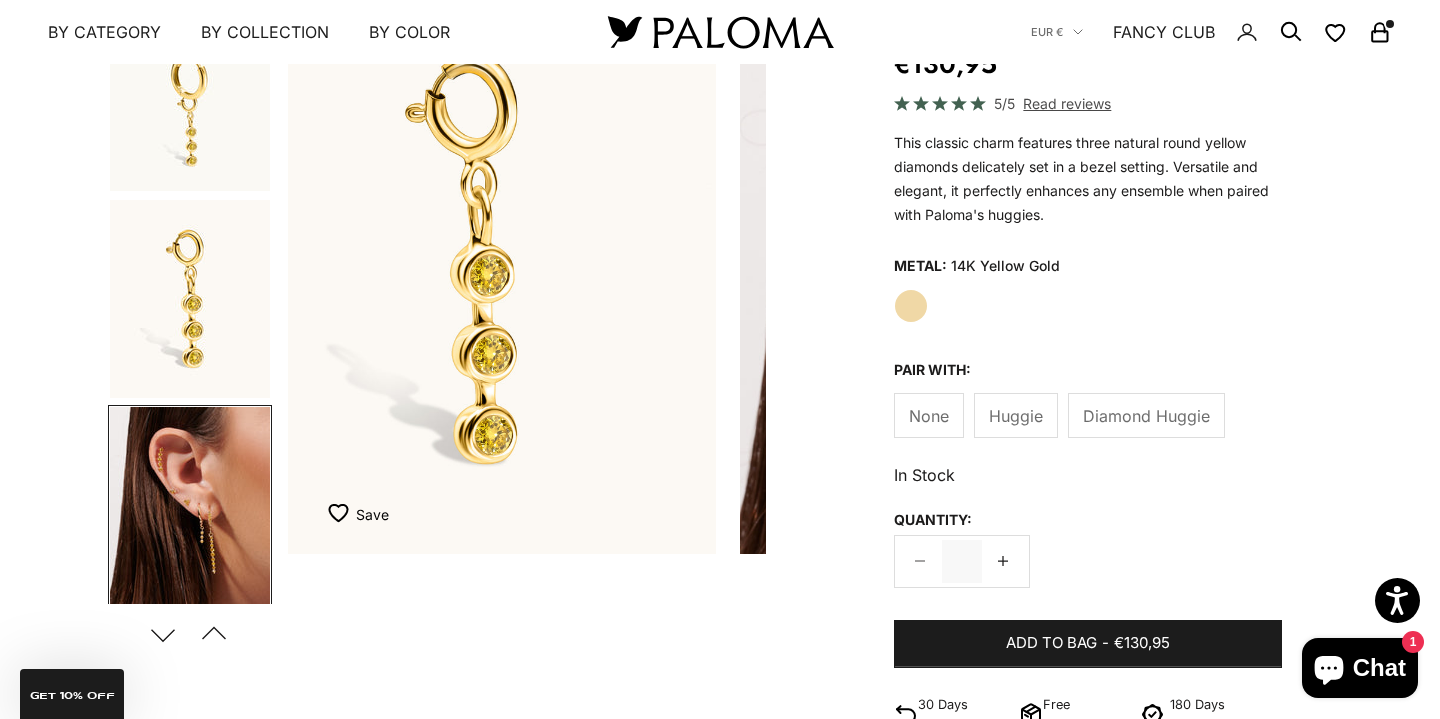 scroll, scrollTop: 0, scrollLeft: 1204, axis: horizontal 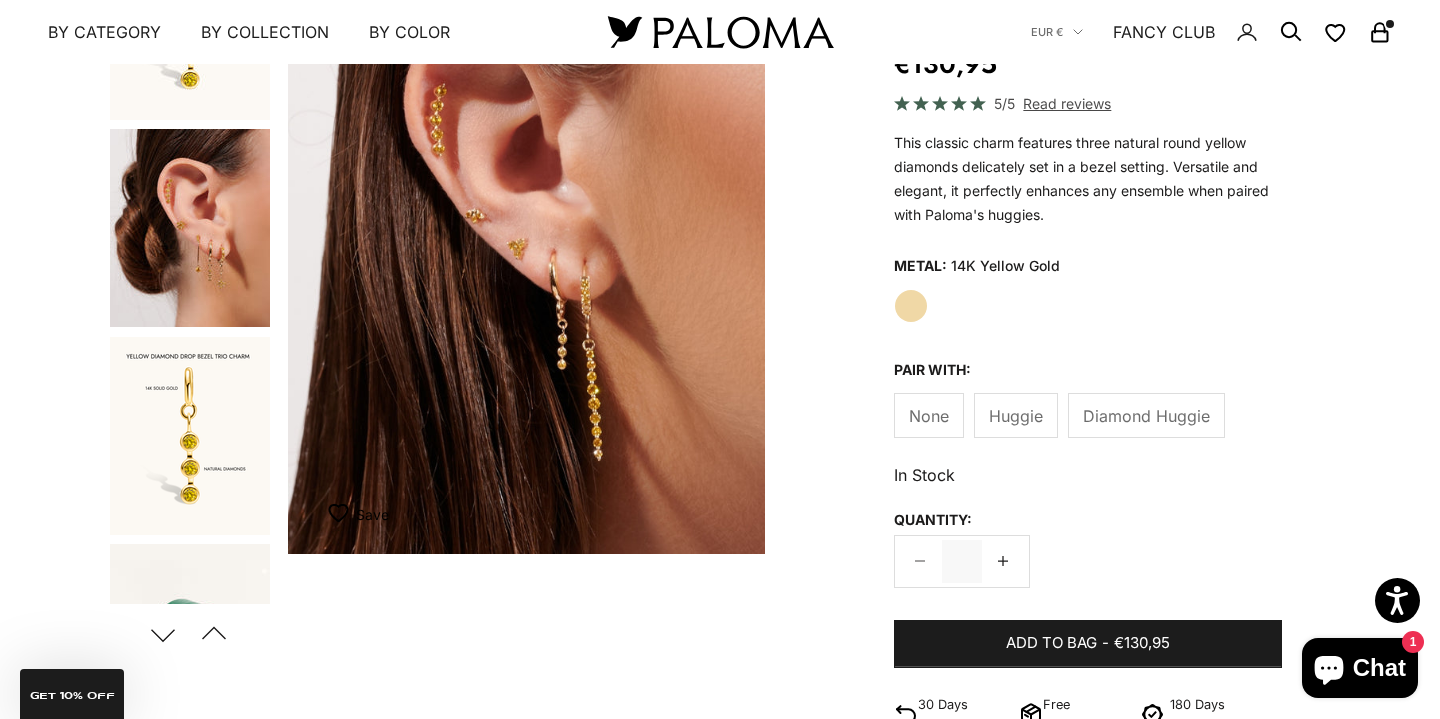 click at bounding box center [190, 436] 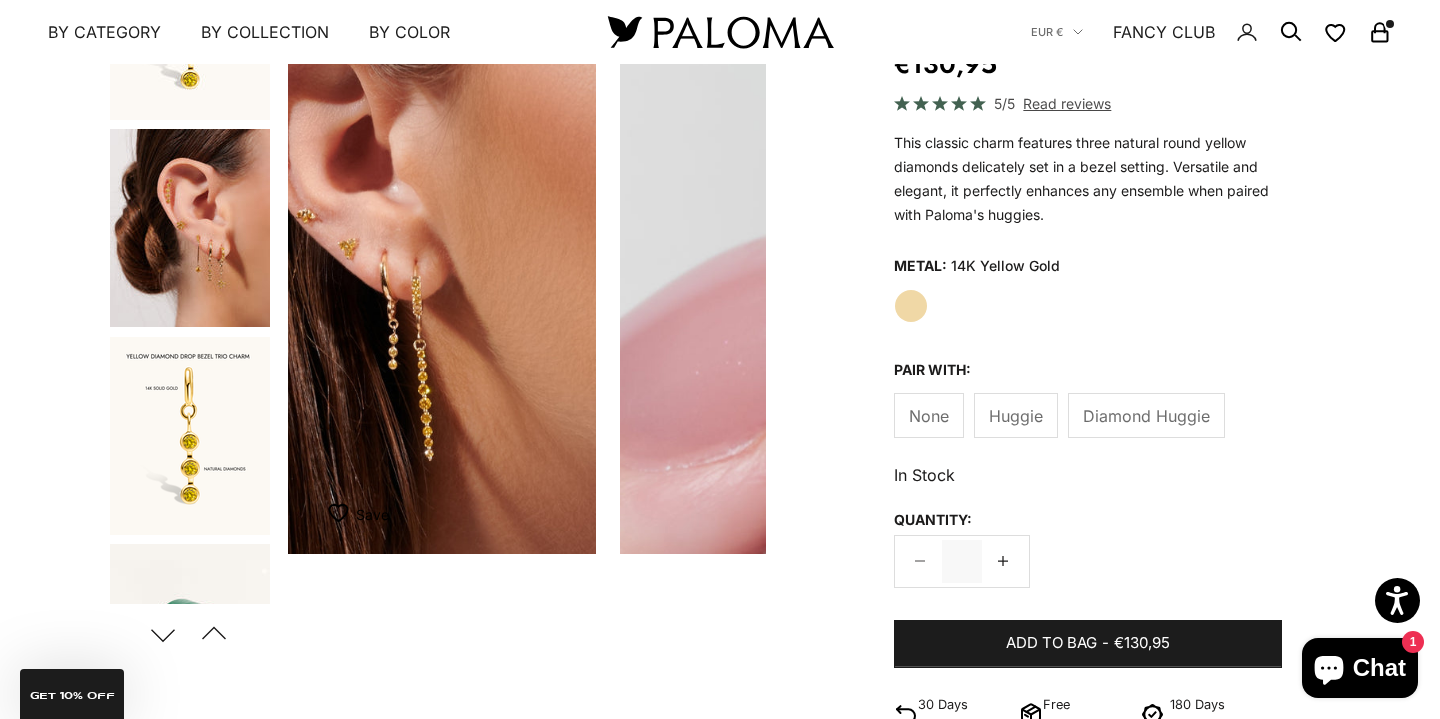 scroll, scrollTop: 1574, scrollLeft: 0, axis: vertical 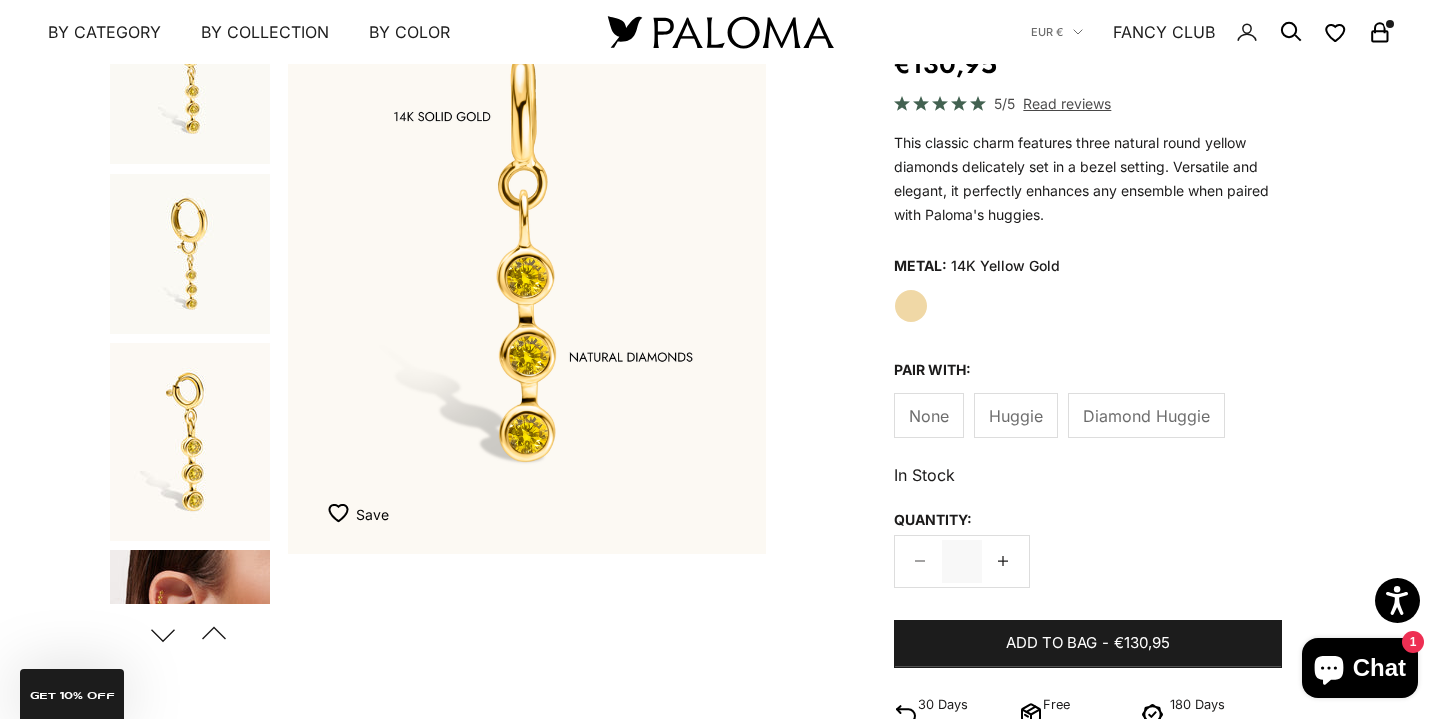 click at bounding box center [190, 65] 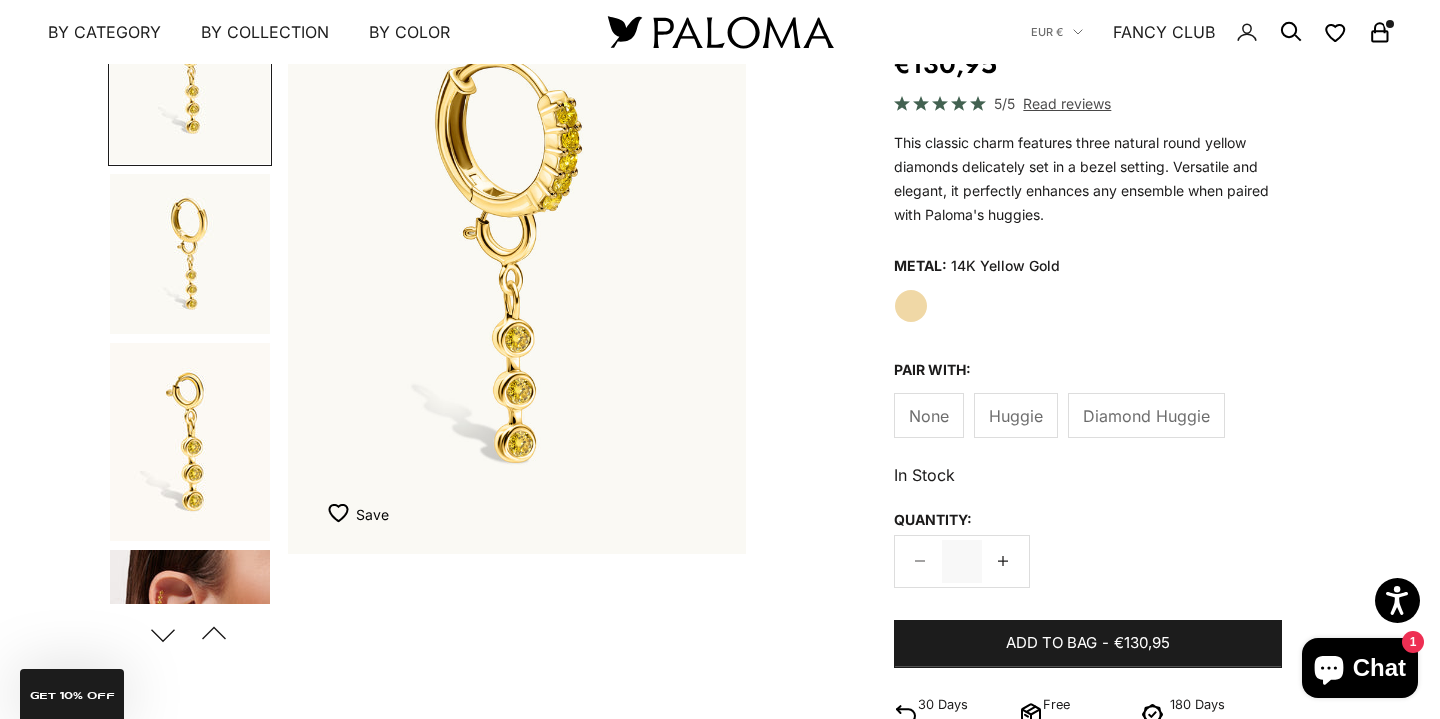 scroll, scrollTop: 0, scrollLeft: 0, axis: both 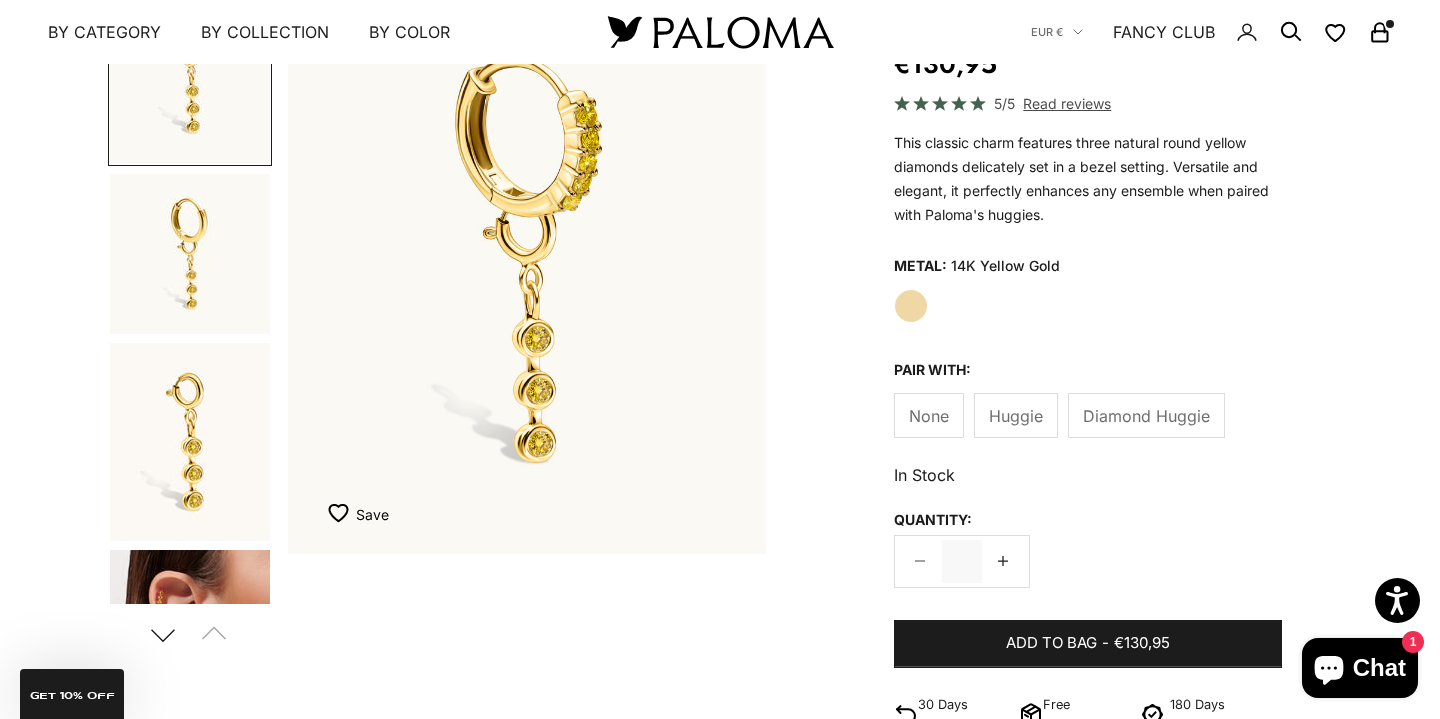 click 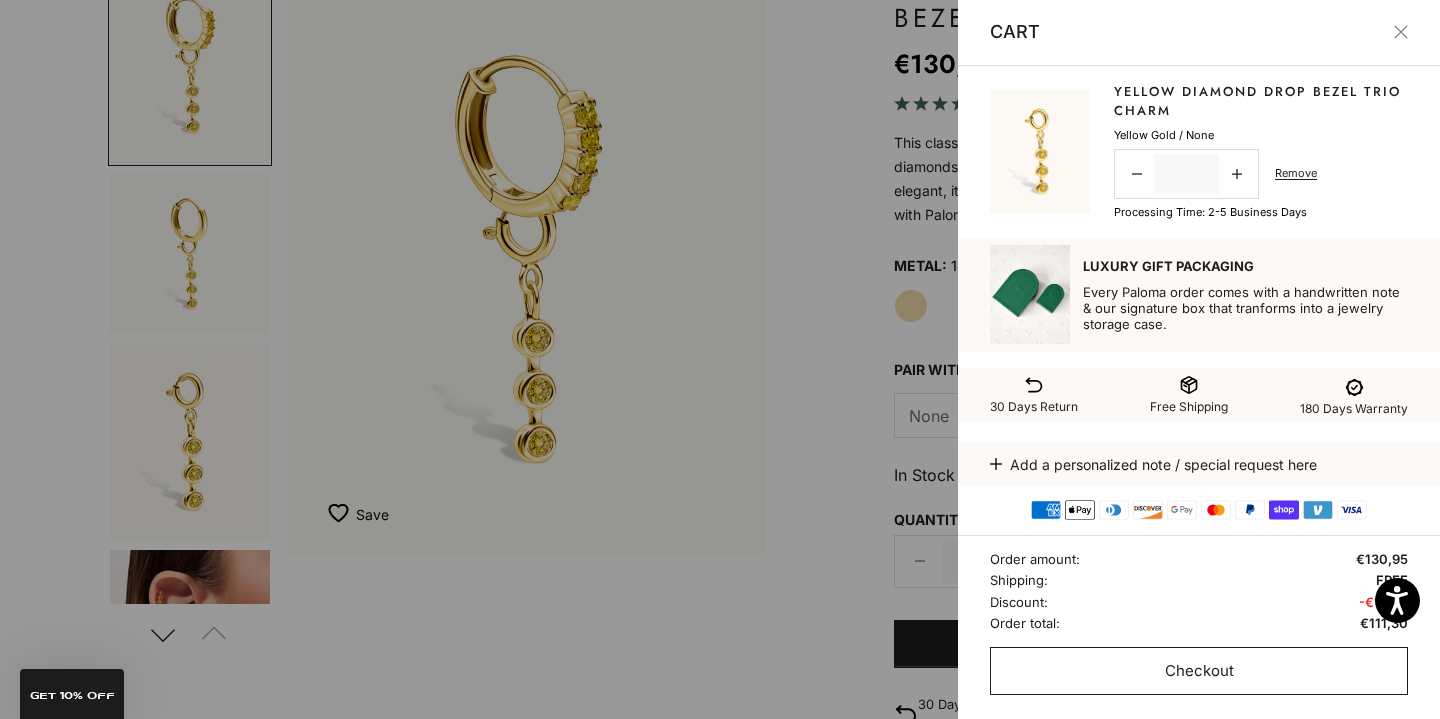 click on "Checkout" at bounding box center (1199, 671) 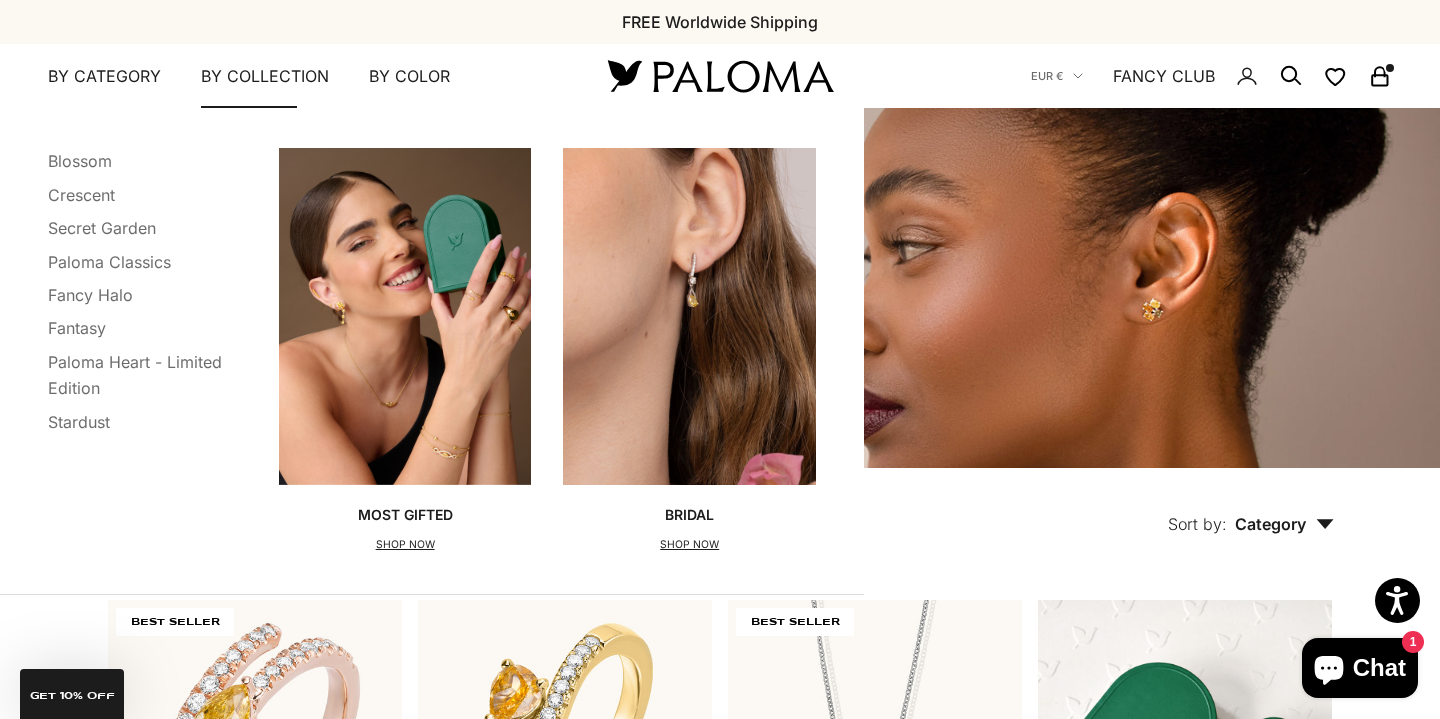 scroll, scrollTop: 4990, scrollLeft: 0, axis: vertical 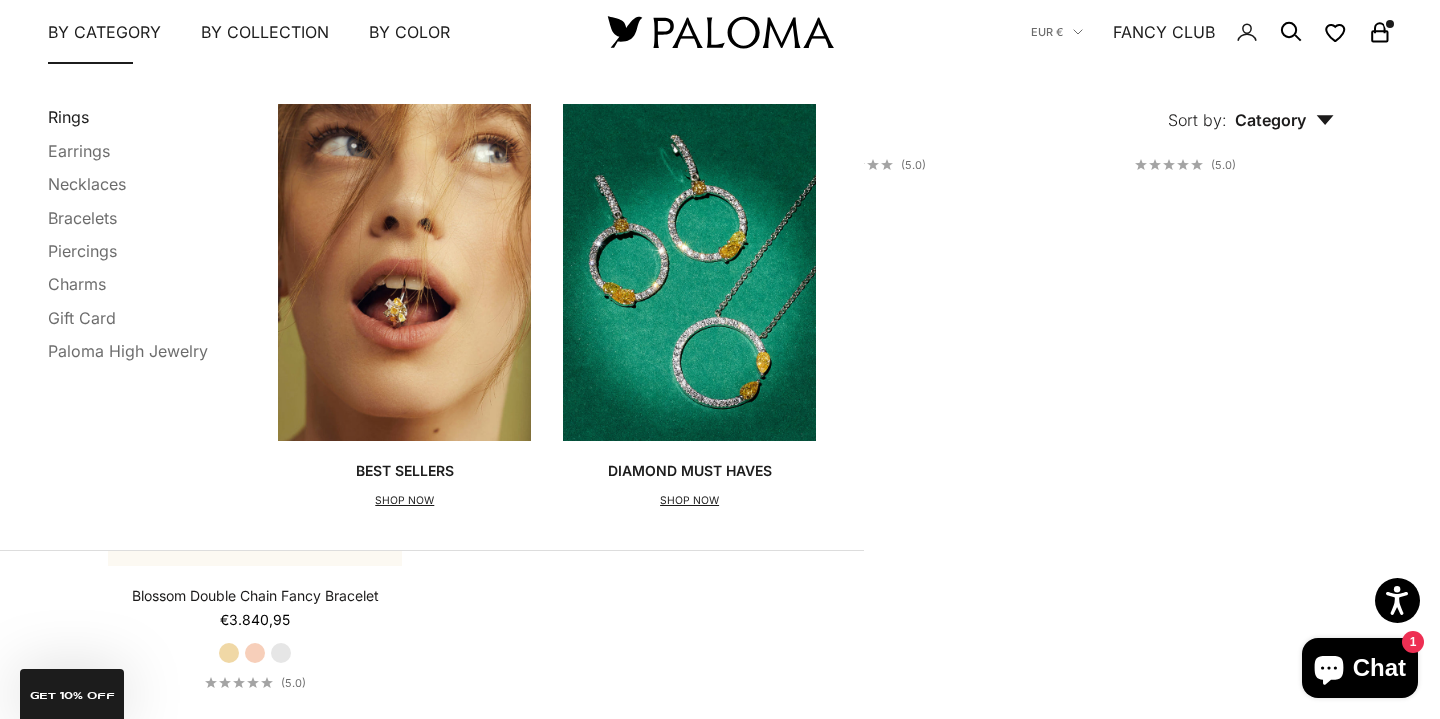 click on "Rings" at bounding box center (68, 117) 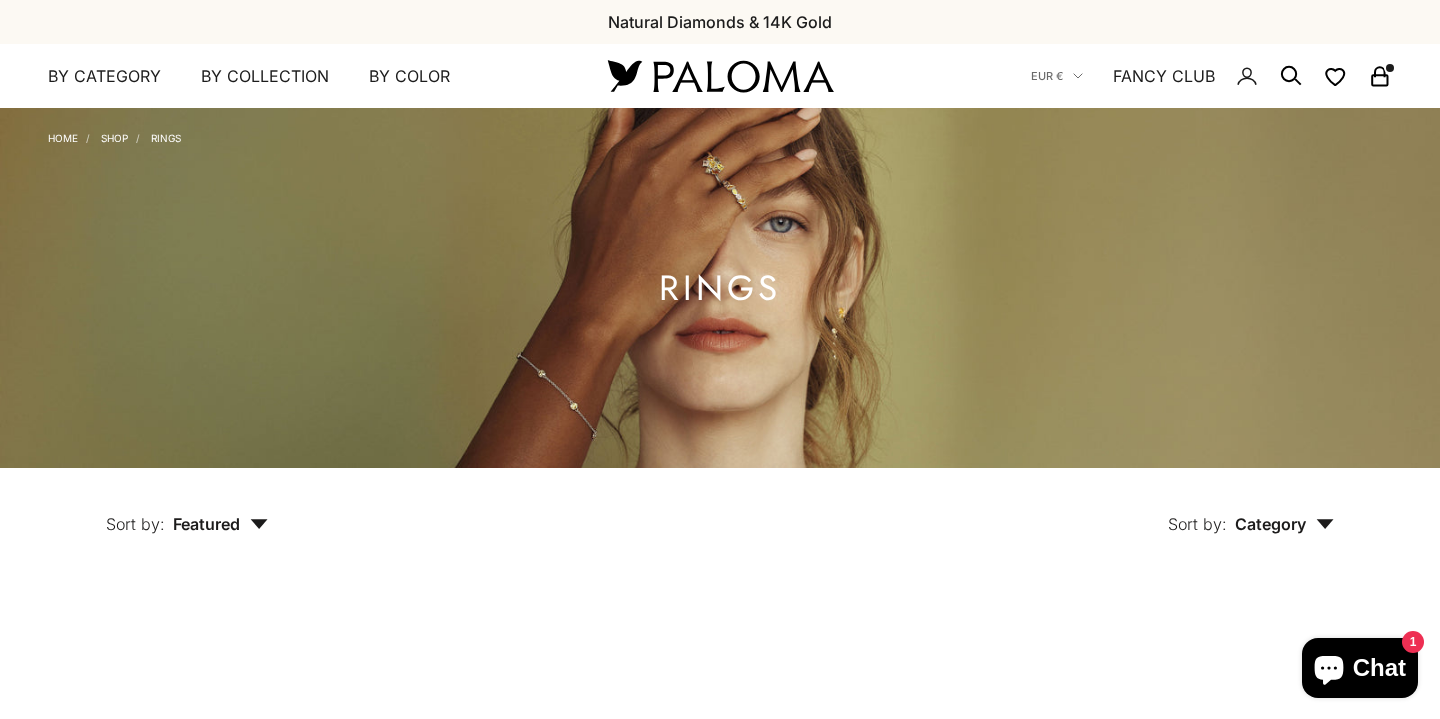 scroll, scrollTop: 0, scrollLeft: 0, axis: both 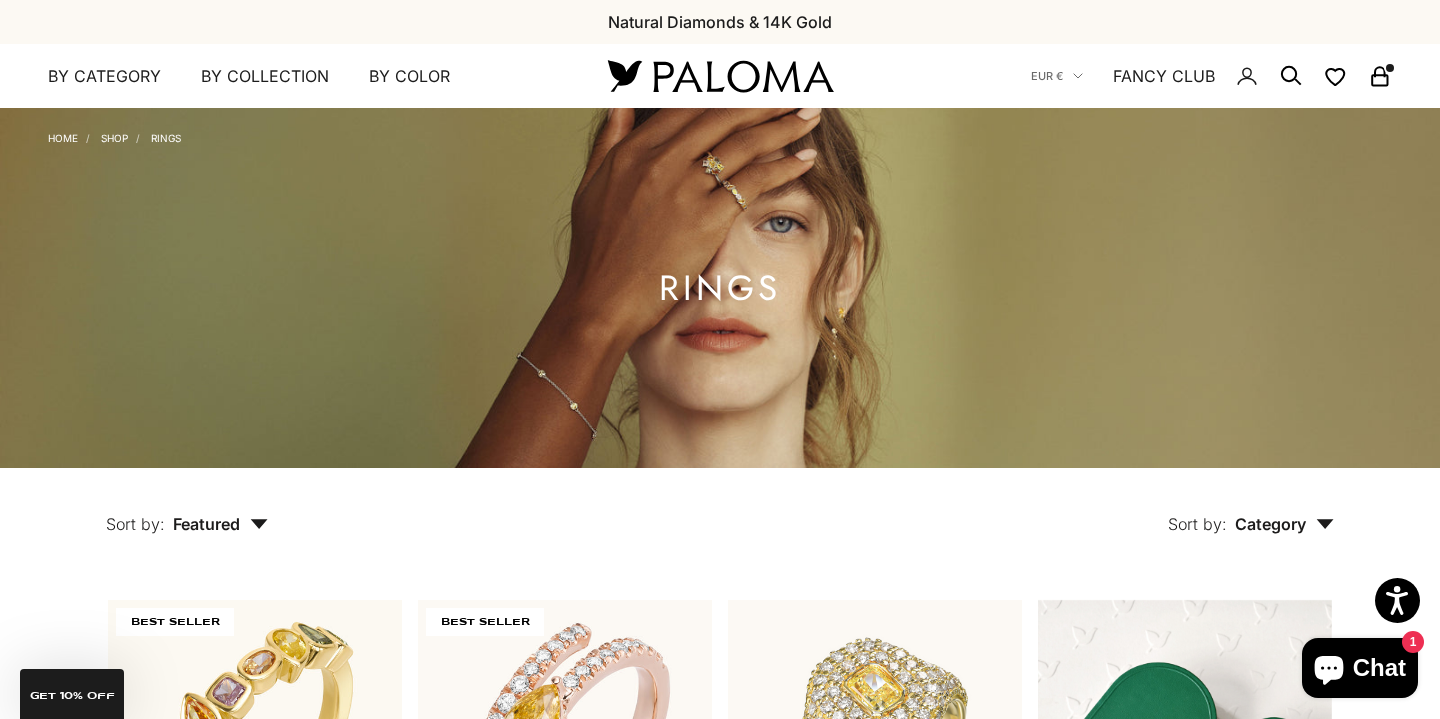 click 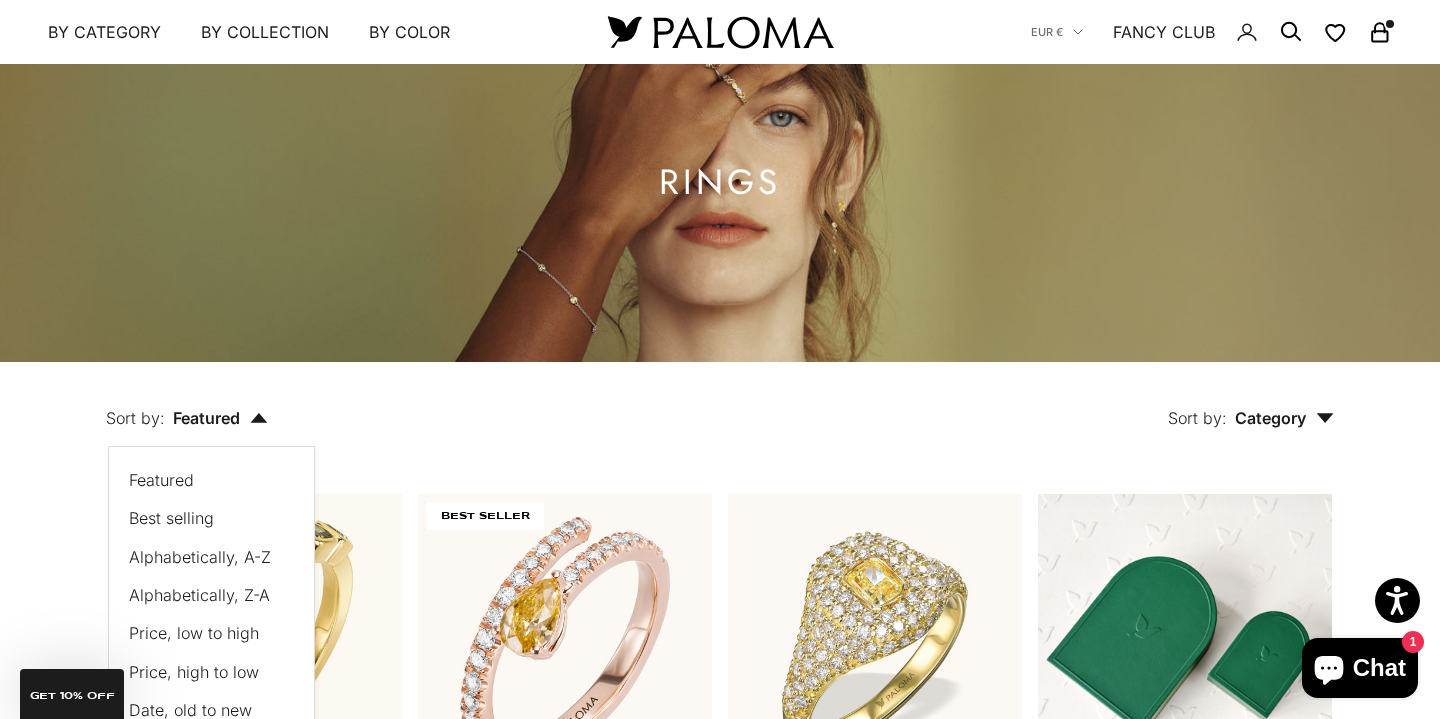 scroll, scrollTop: 113, scrollLeft: 0, axis: vertical 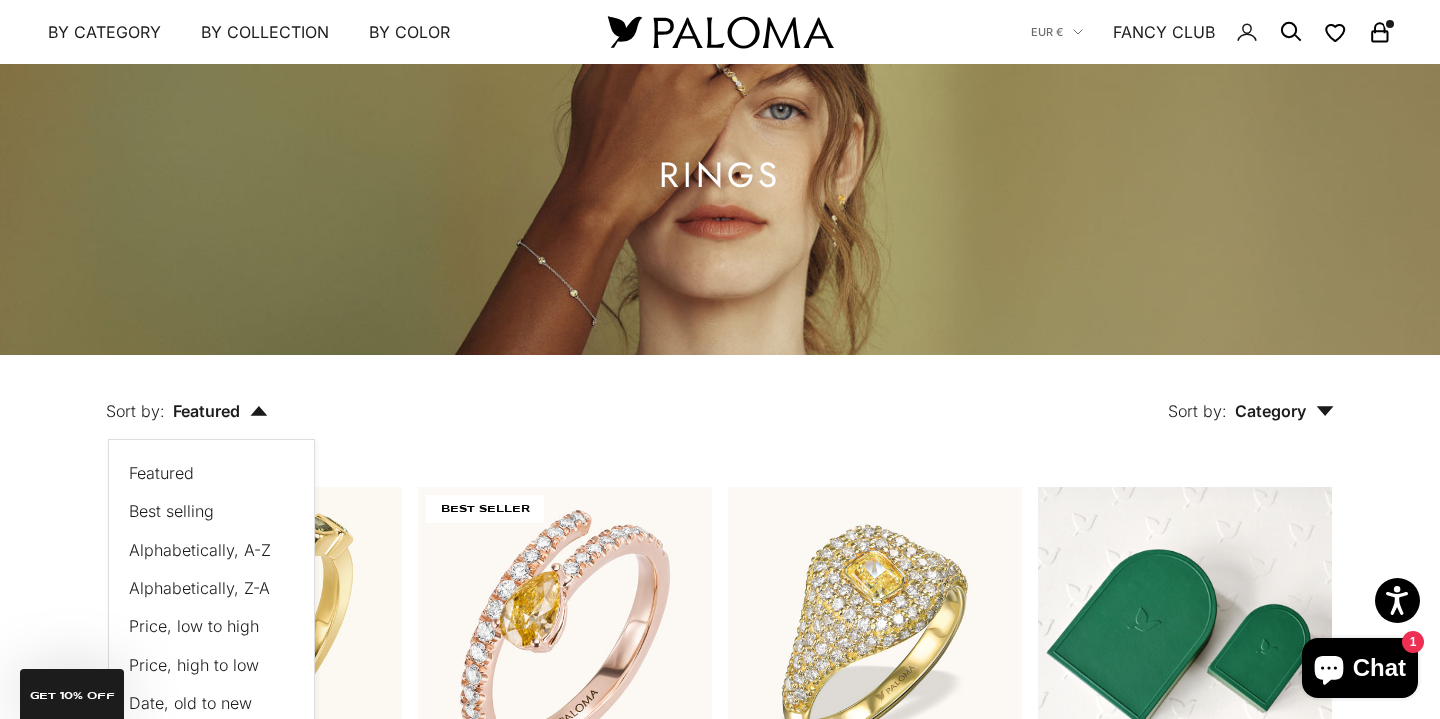 click on "Price, low to high" at bounding box center [194, 626] 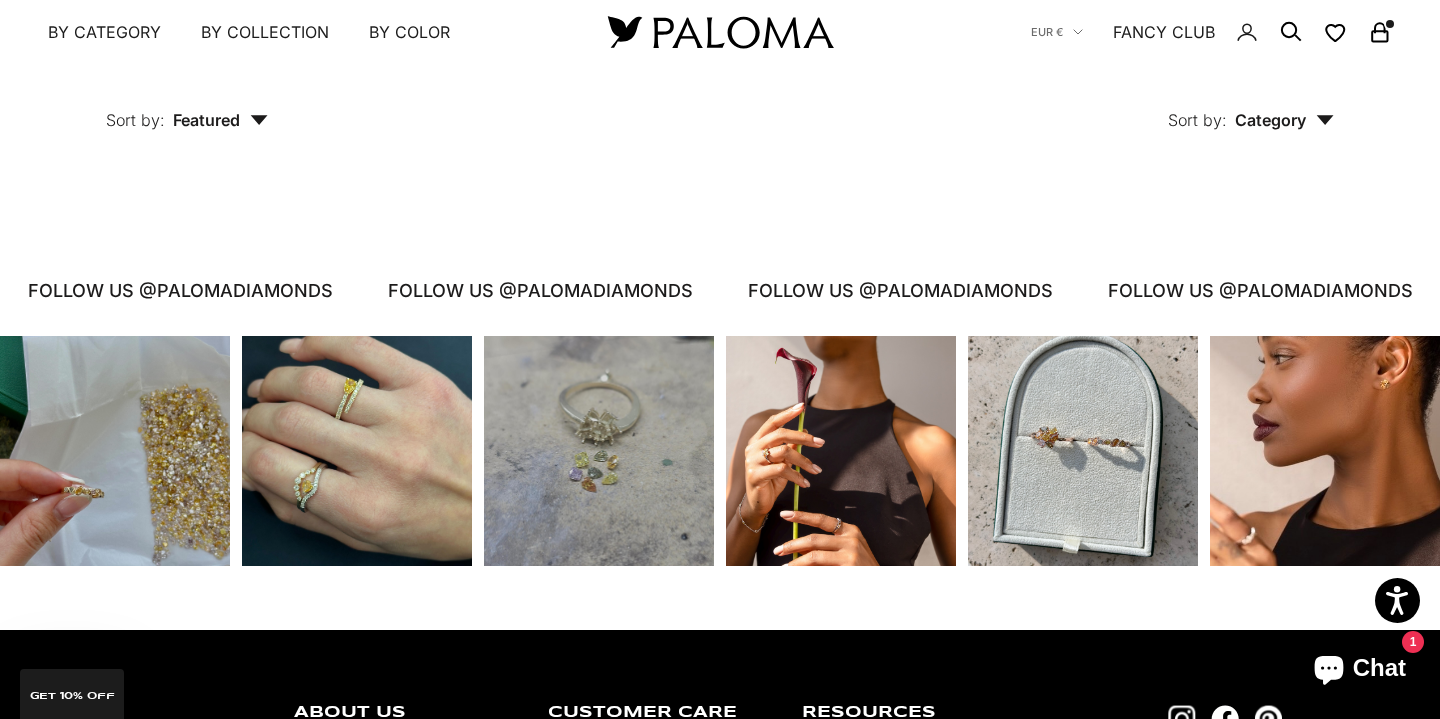scroll, scrollTop: 2549, scrollLeft: 0, axis: vertical 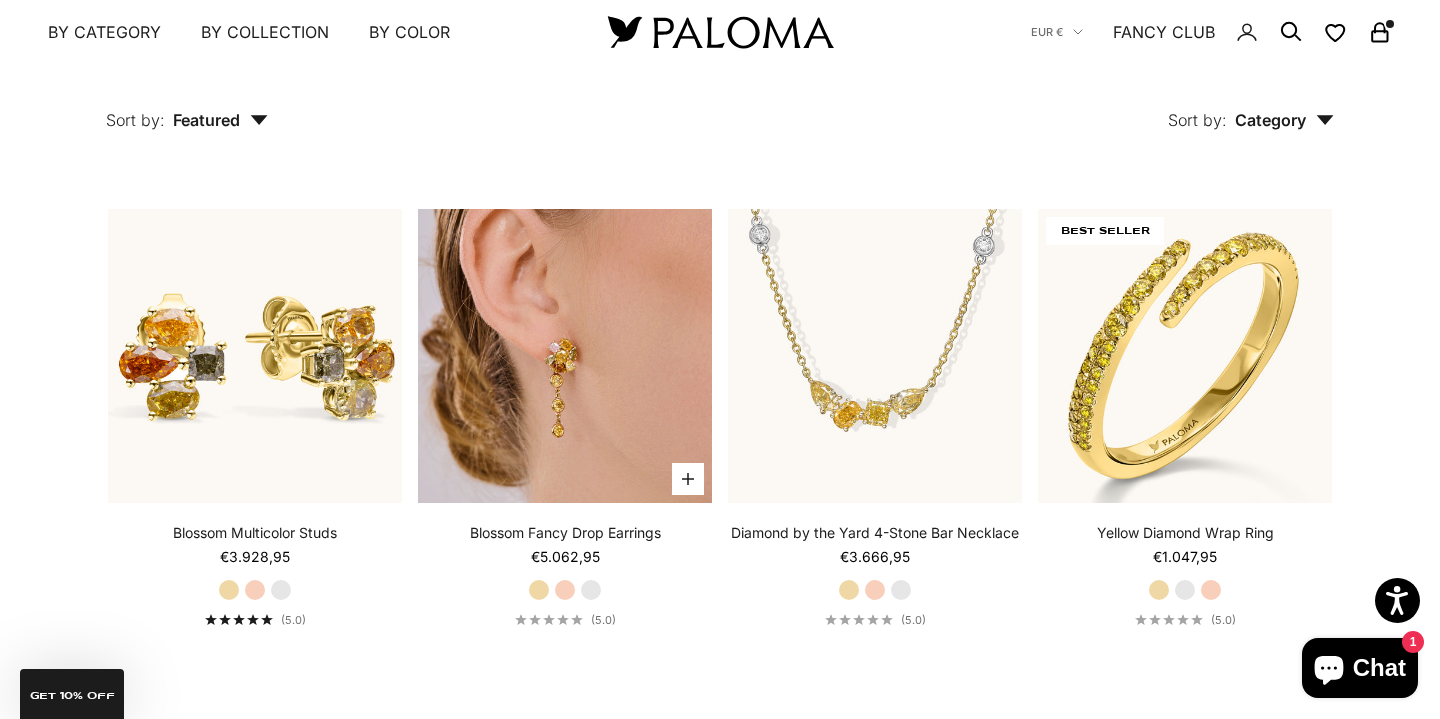 click at bounding box center [565, 356] 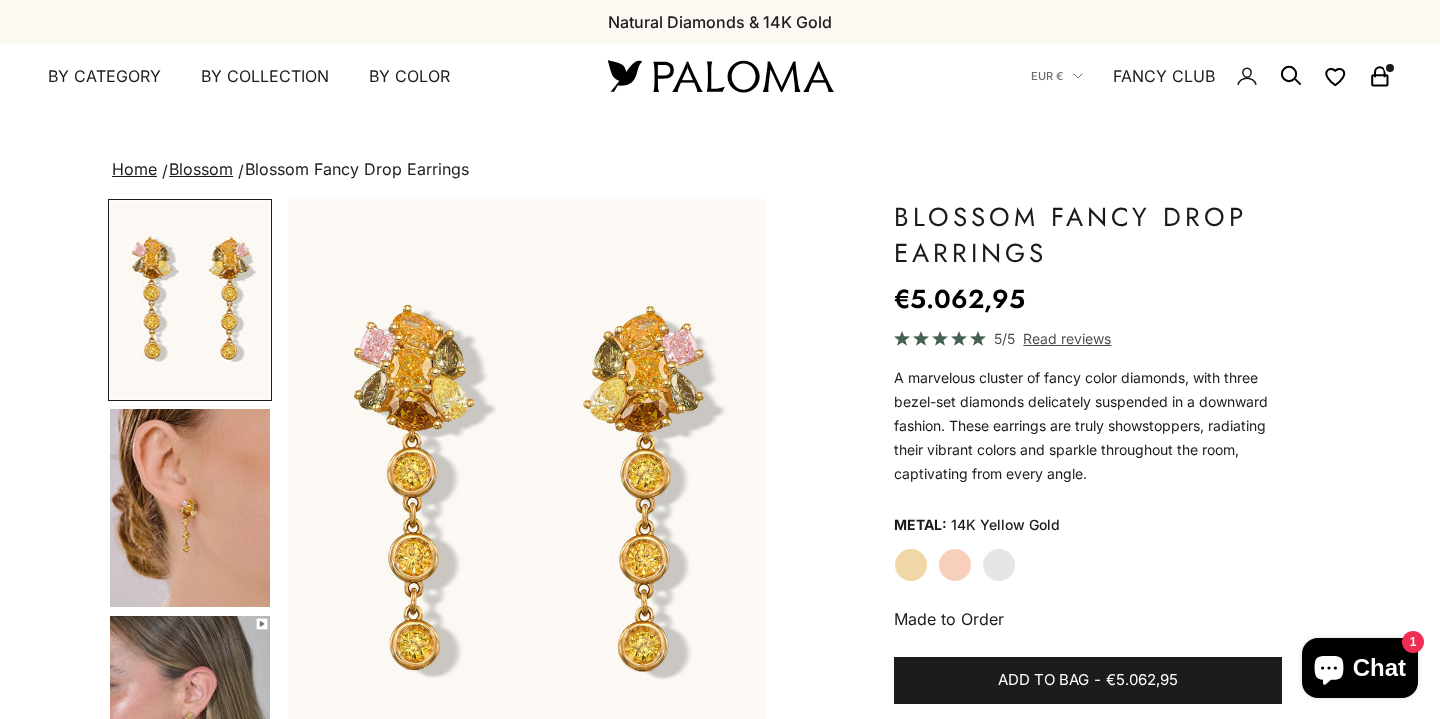 scroll, scrollTop: 0, scrollLeft: 0, axis: both 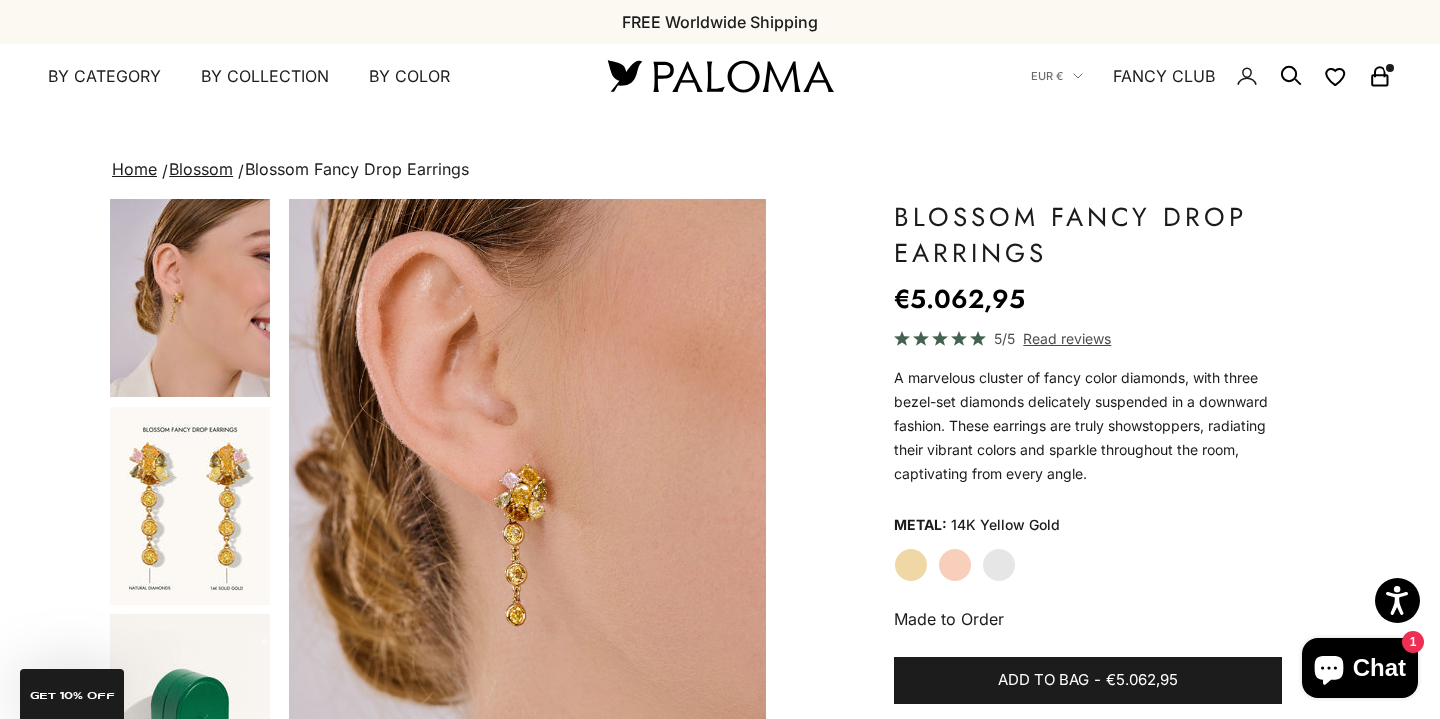 click at bounding box center (190, 506) 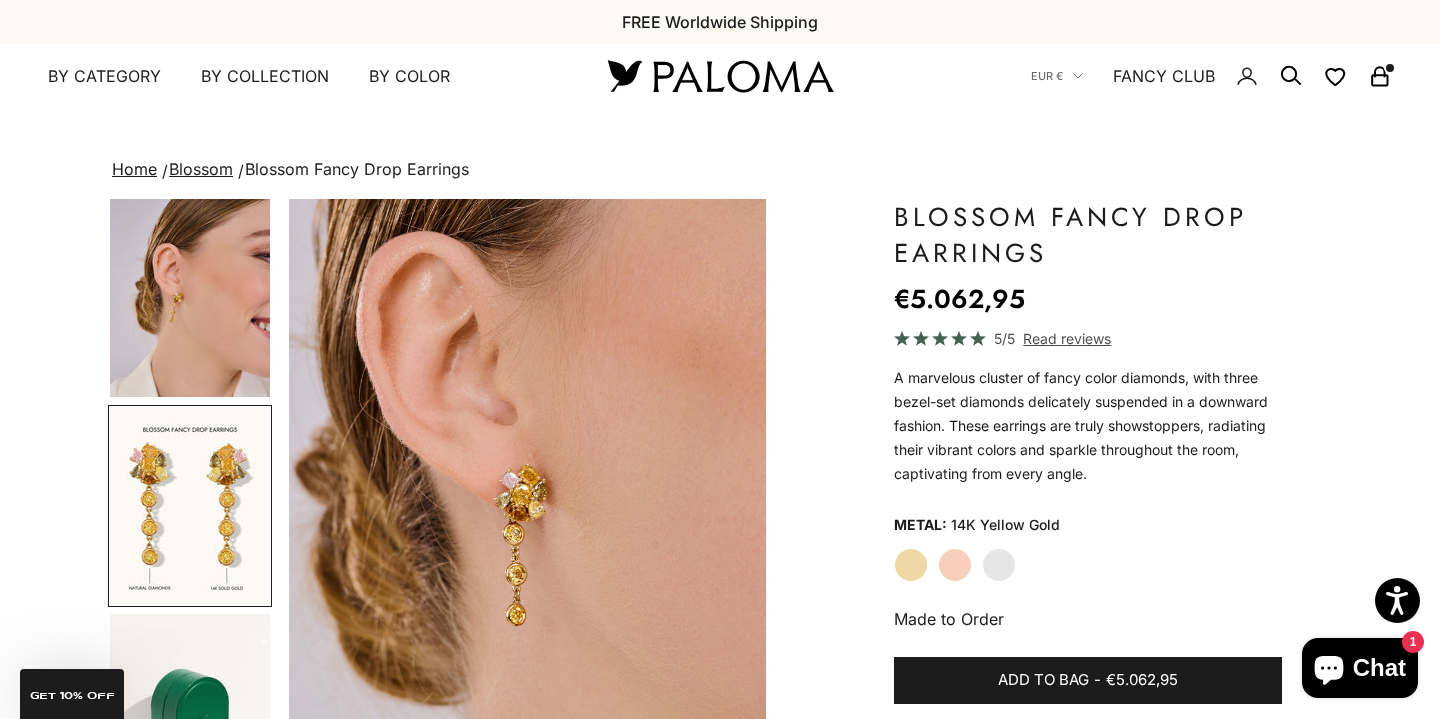 scroll, scrollTop: 0, scrollLeft: 586, axis: horizontal 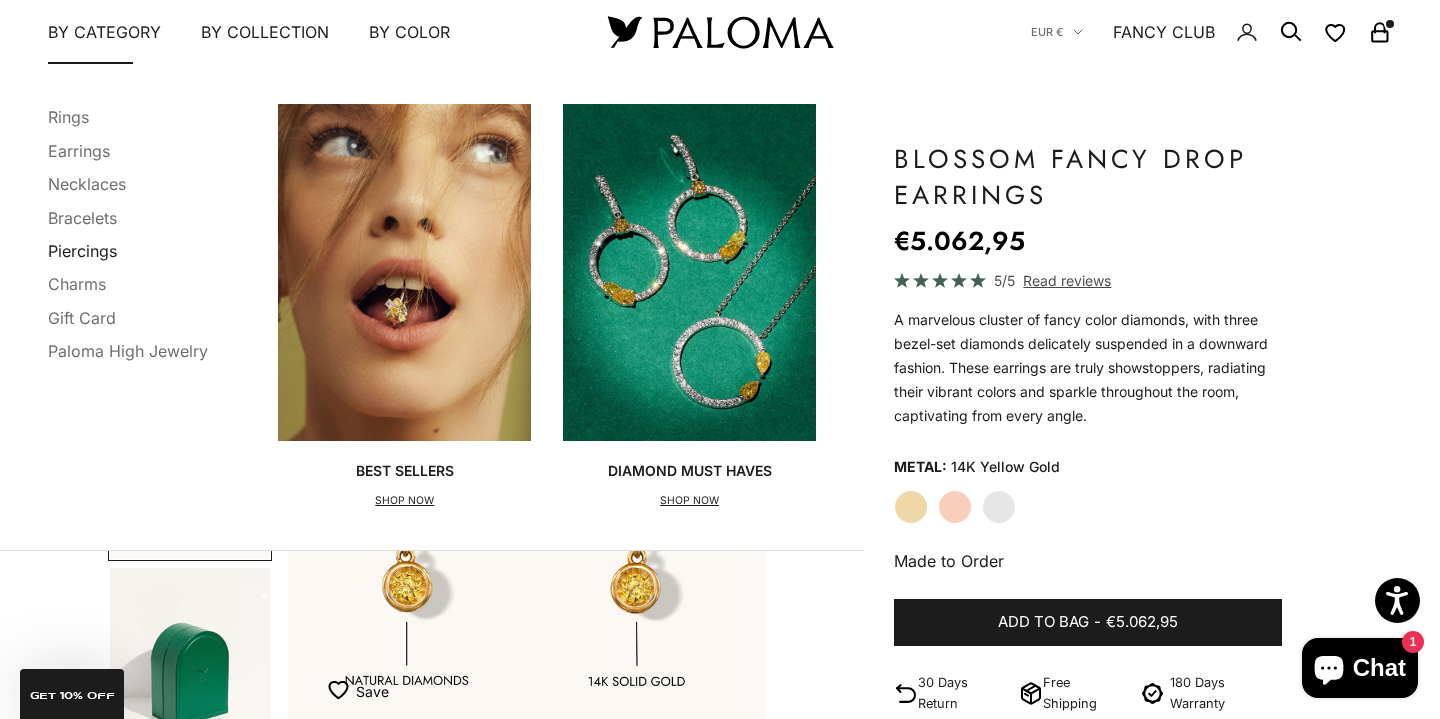 click on "Piercings" at bounding box center [82, 251] 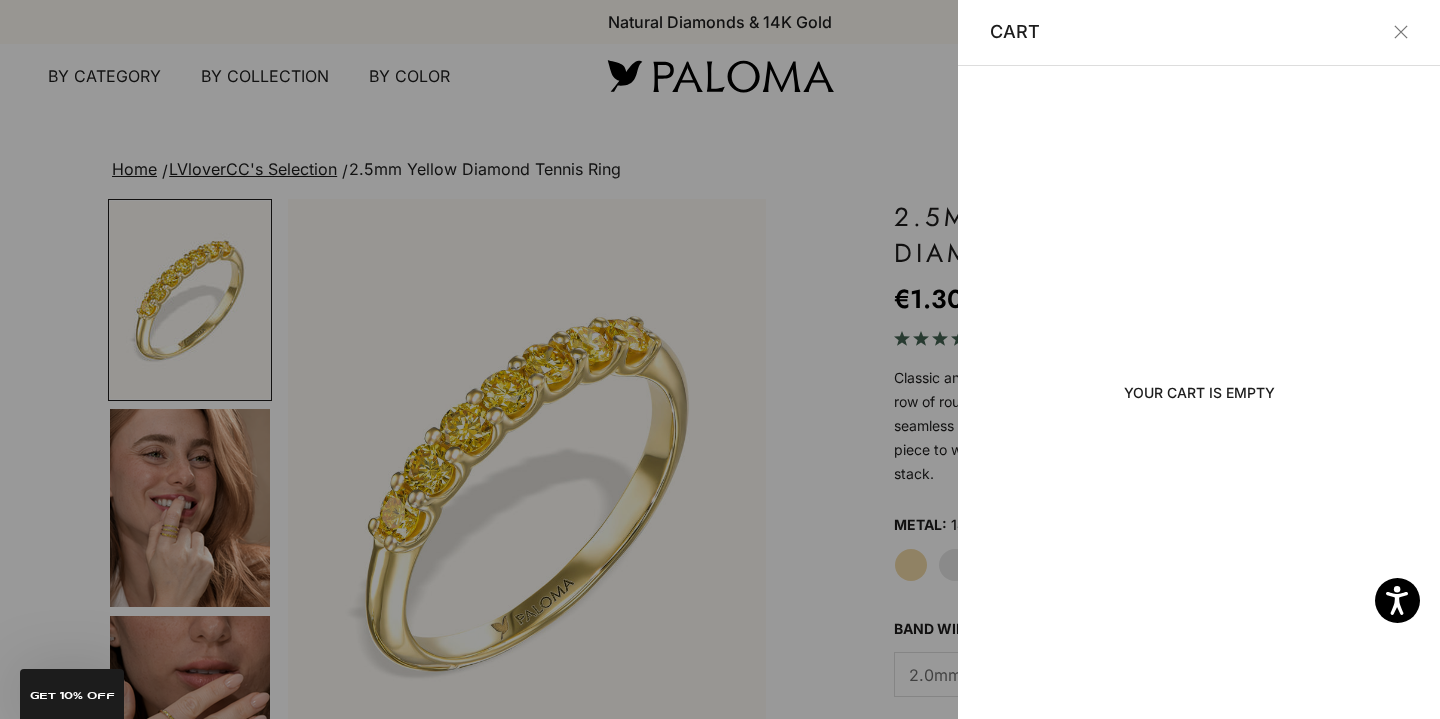 scroll, scrollTop: 0, scrollLeft: 0, axis: both 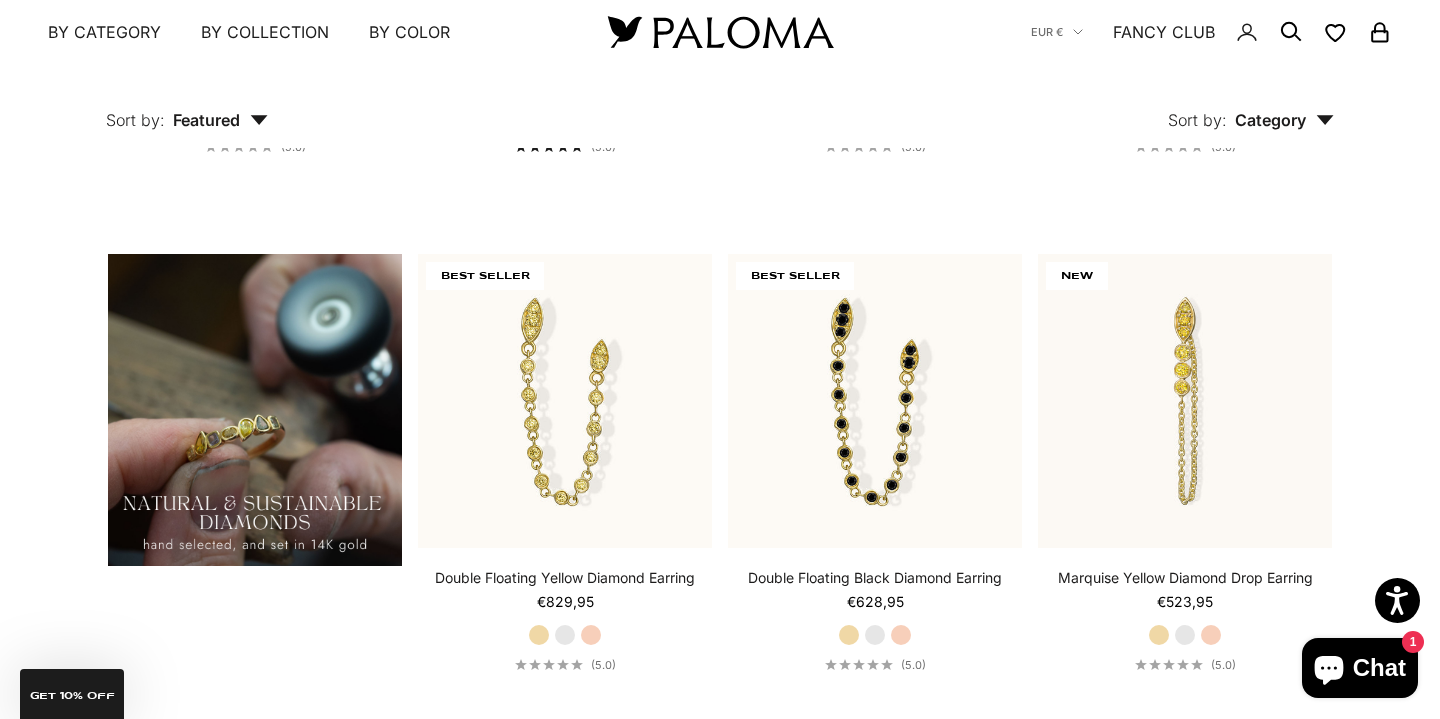 click at bounding box center [255, 410] 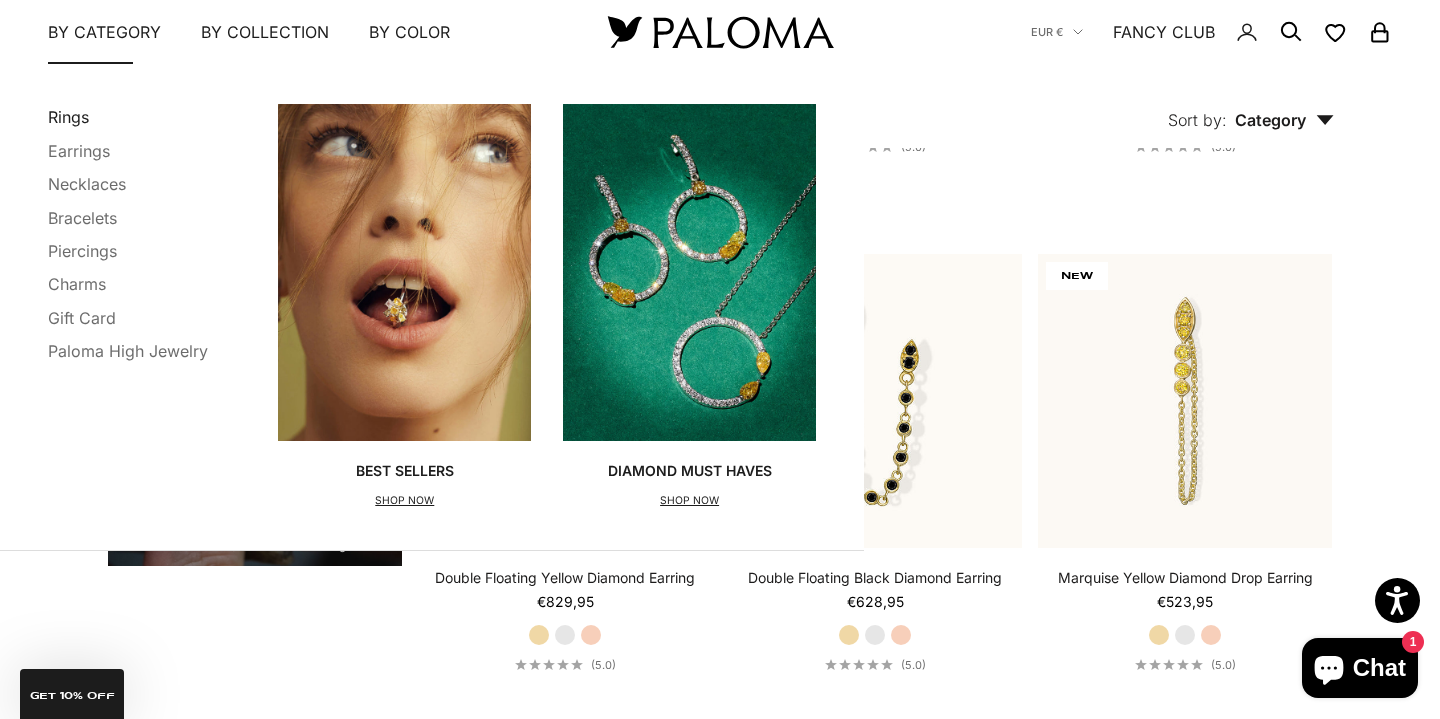 click on "Rings" at bounding box center (68, 117) 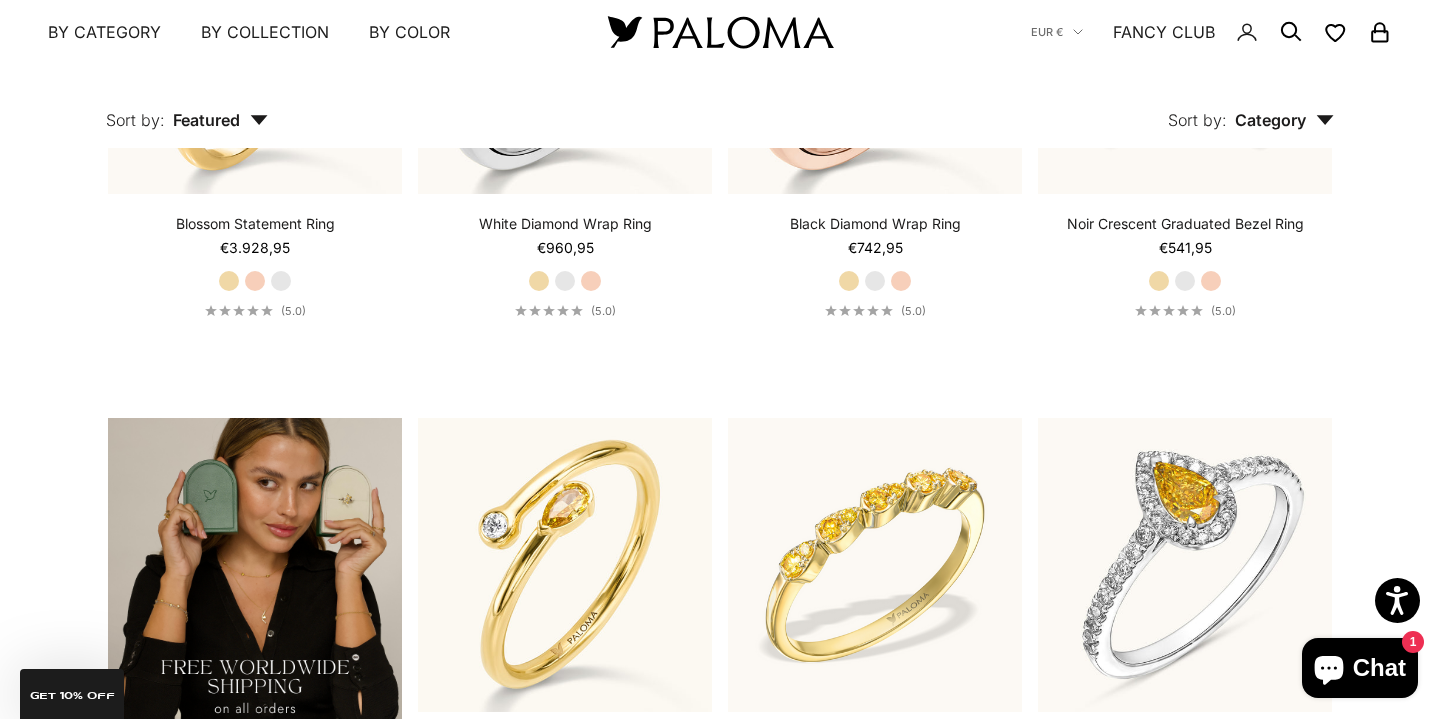 scroll, scrollTop: 3801, scrollLeft: 0, axis: vertical 